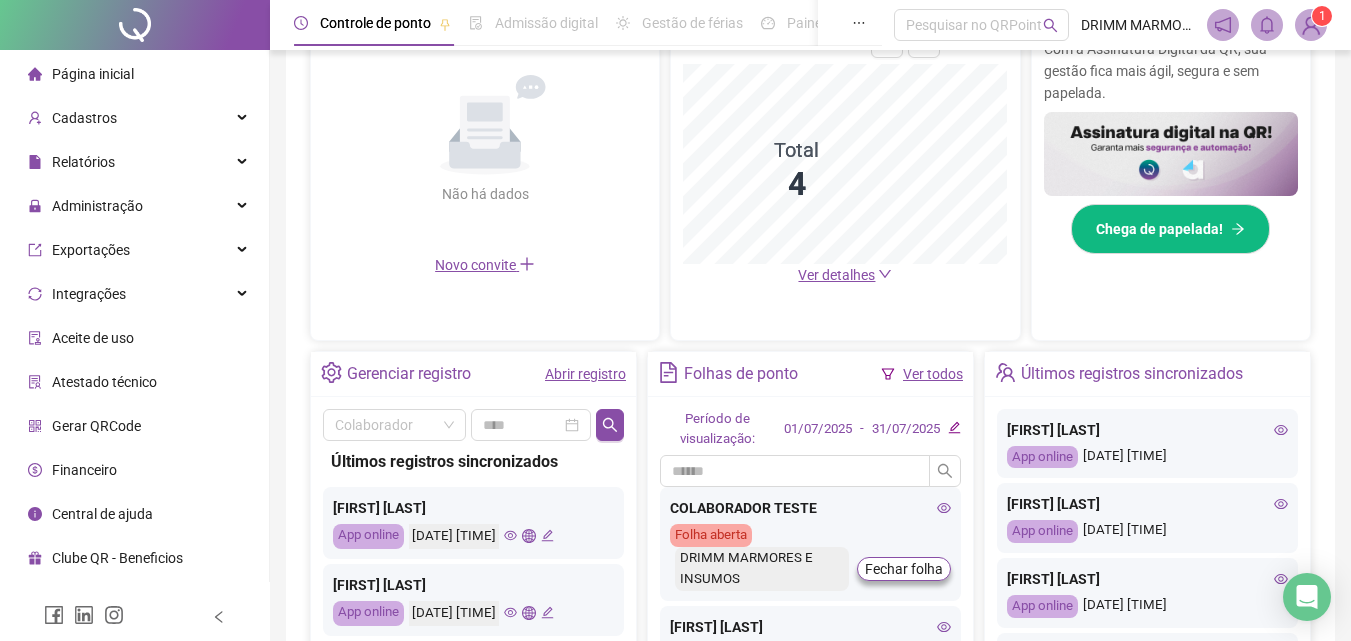 scroll, scrollTop: 500, scrollLeft: 0, axis: vertical 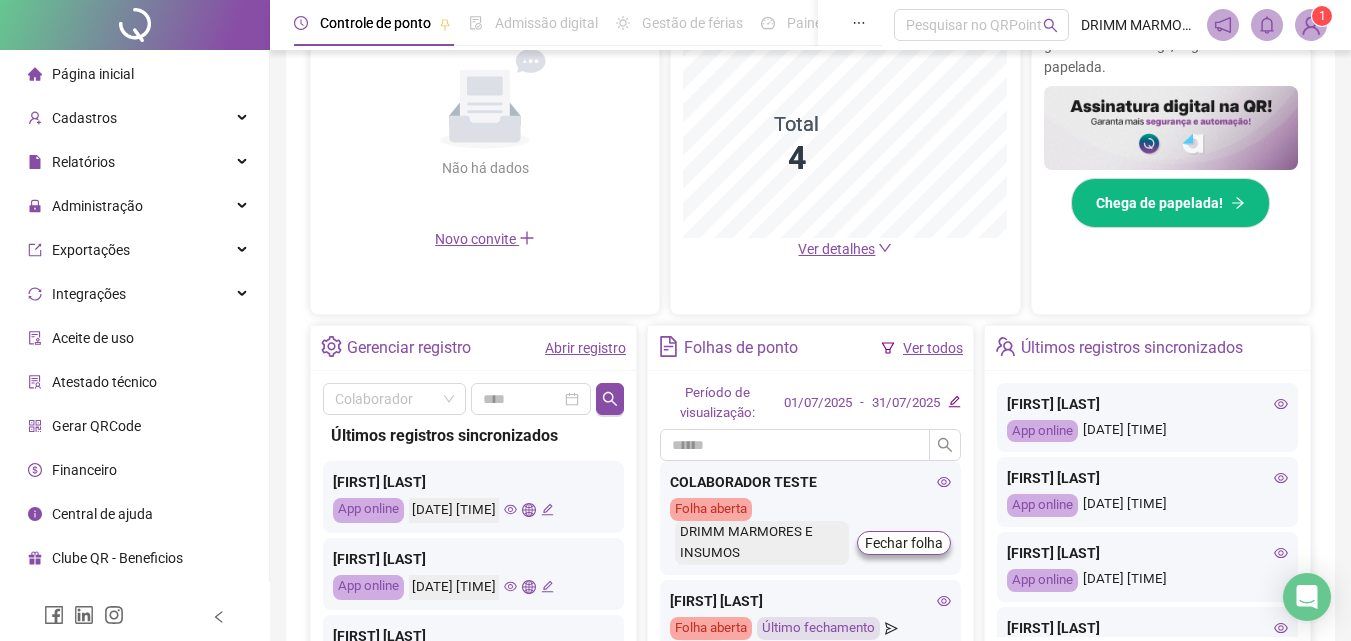 click 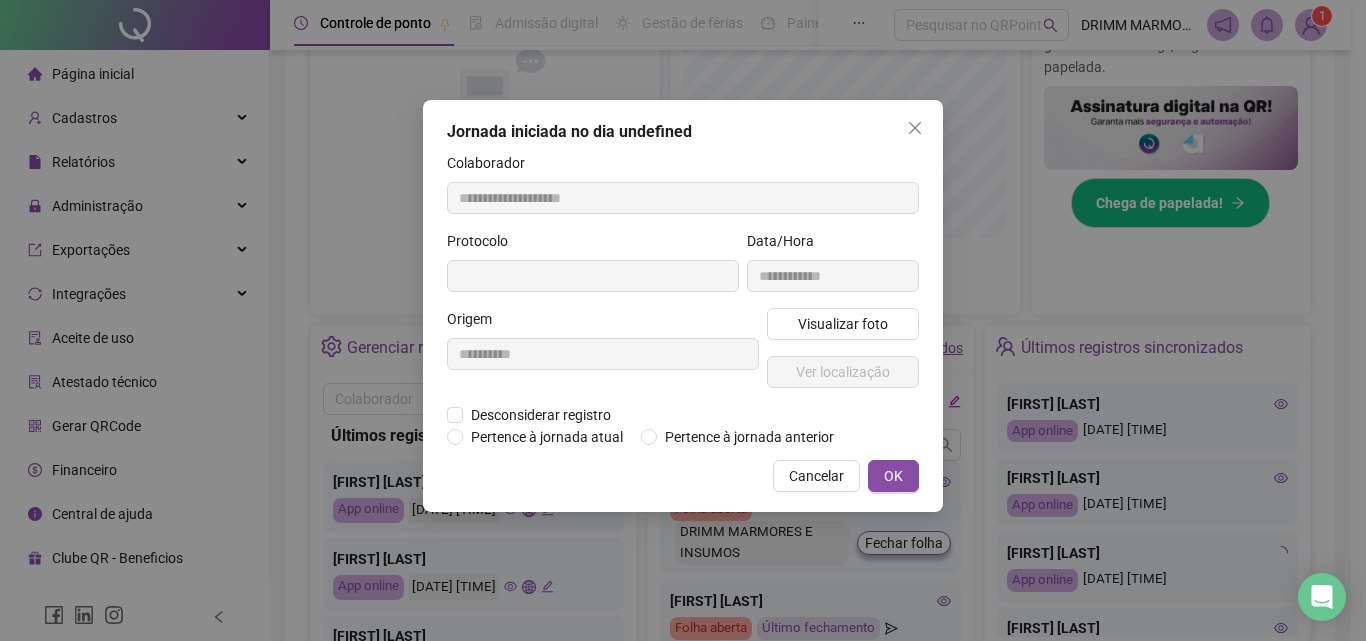 type on "**********" 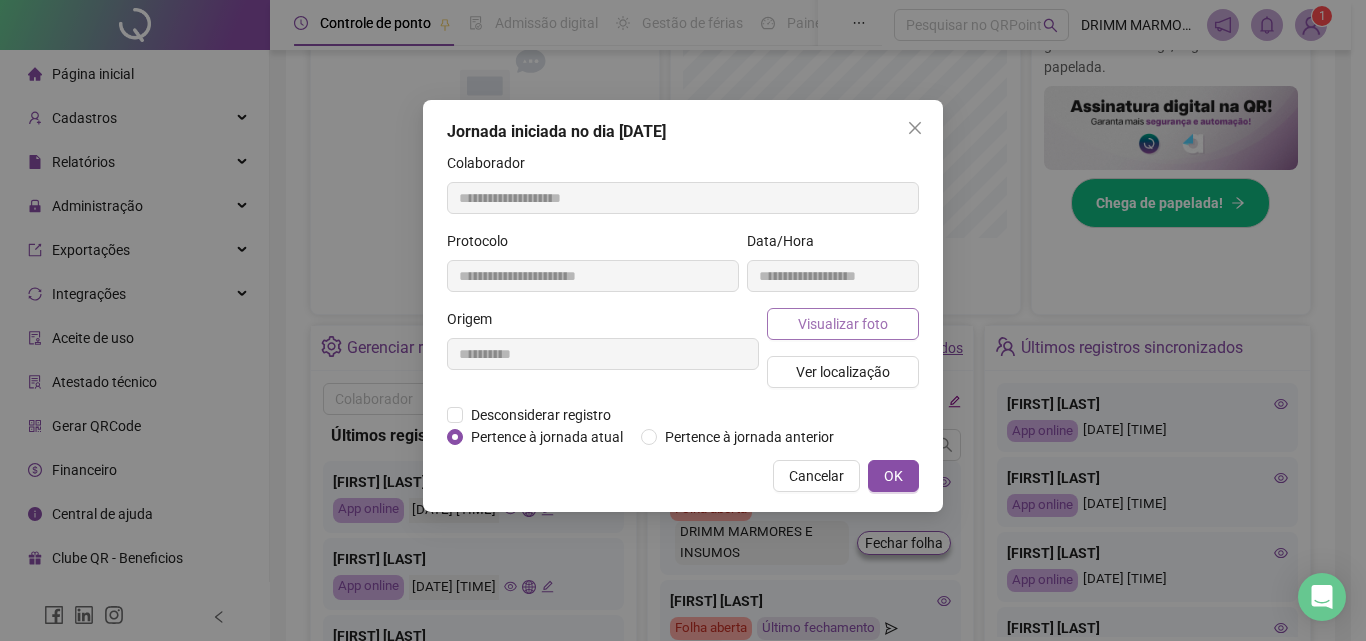 click on "Visualizar foto" at bounding box center (843, 324) 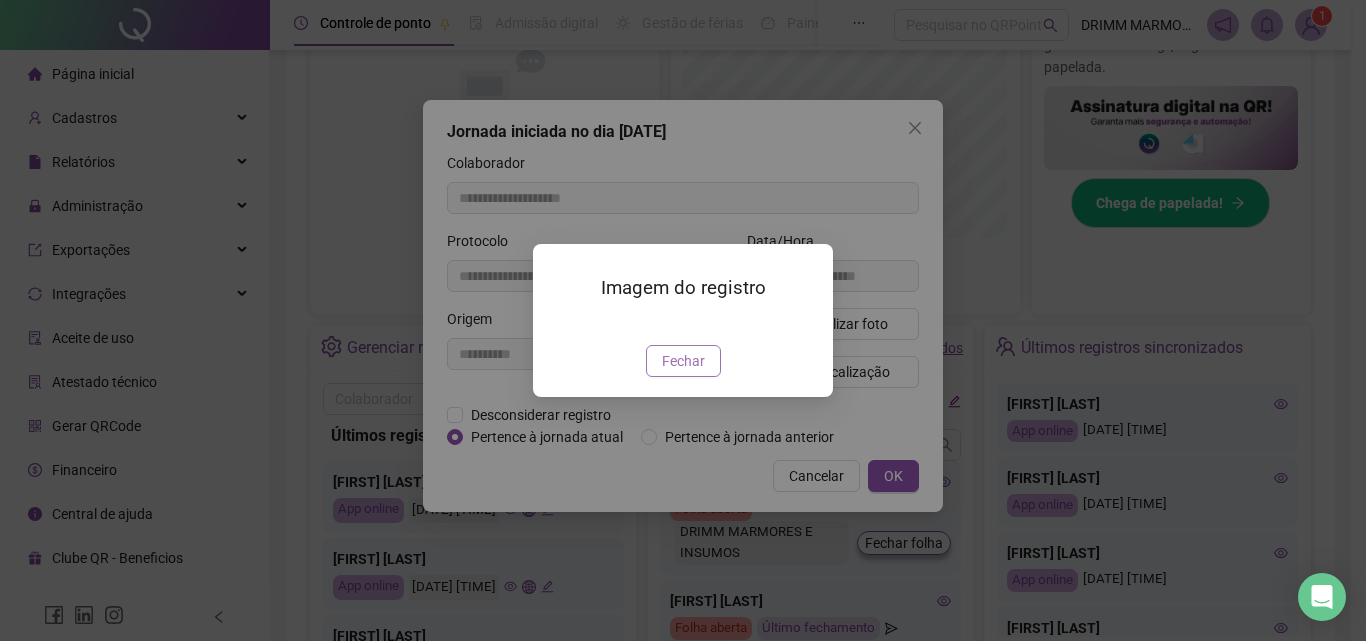 click on "Fechar" at bounding box center [683, 361] 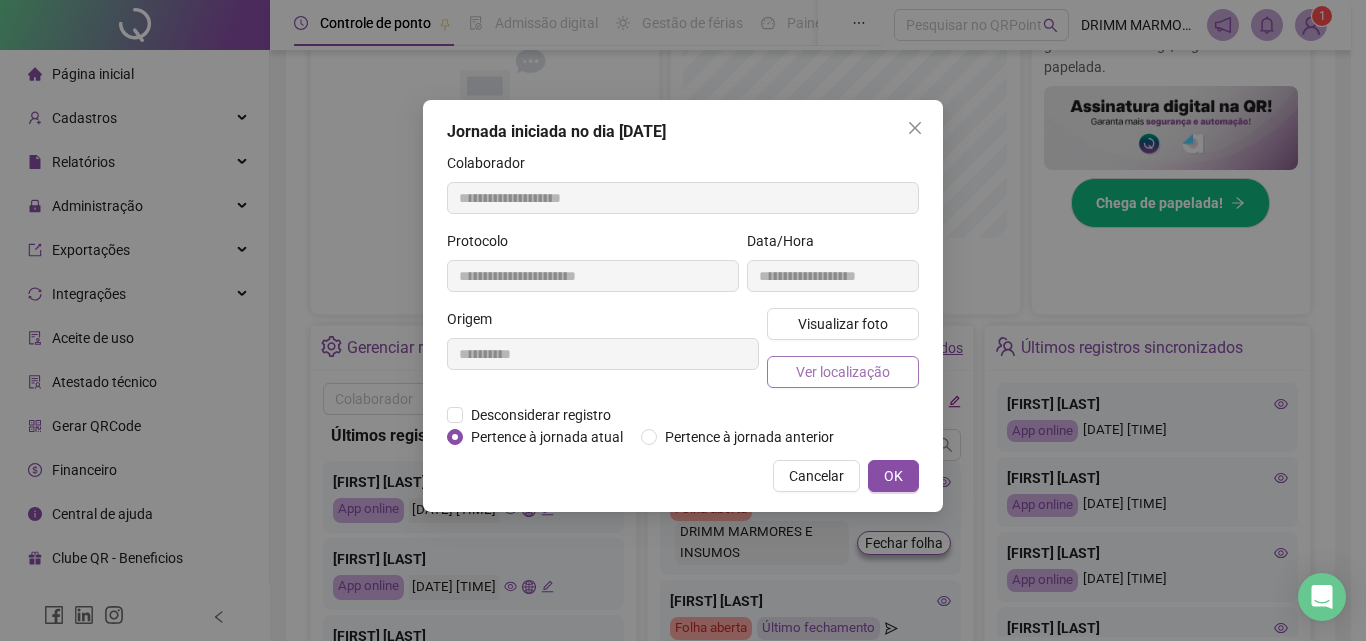 click on "Ver localização" at bounding box center [843, 372] 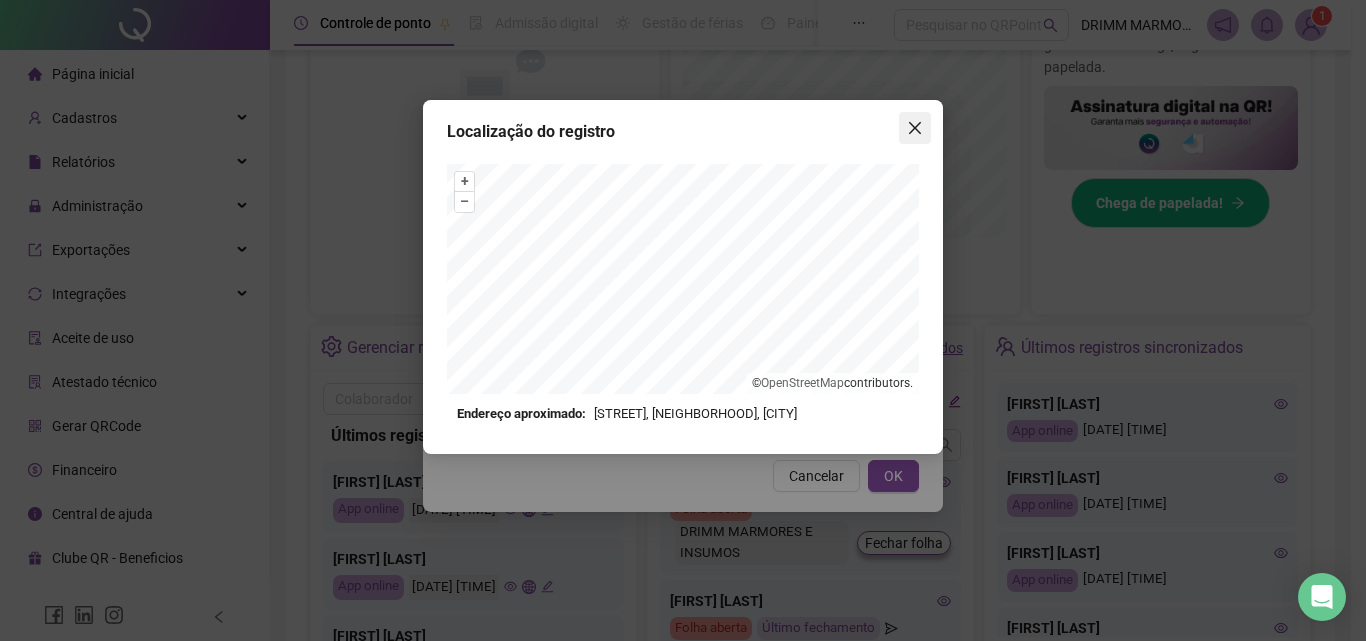 click 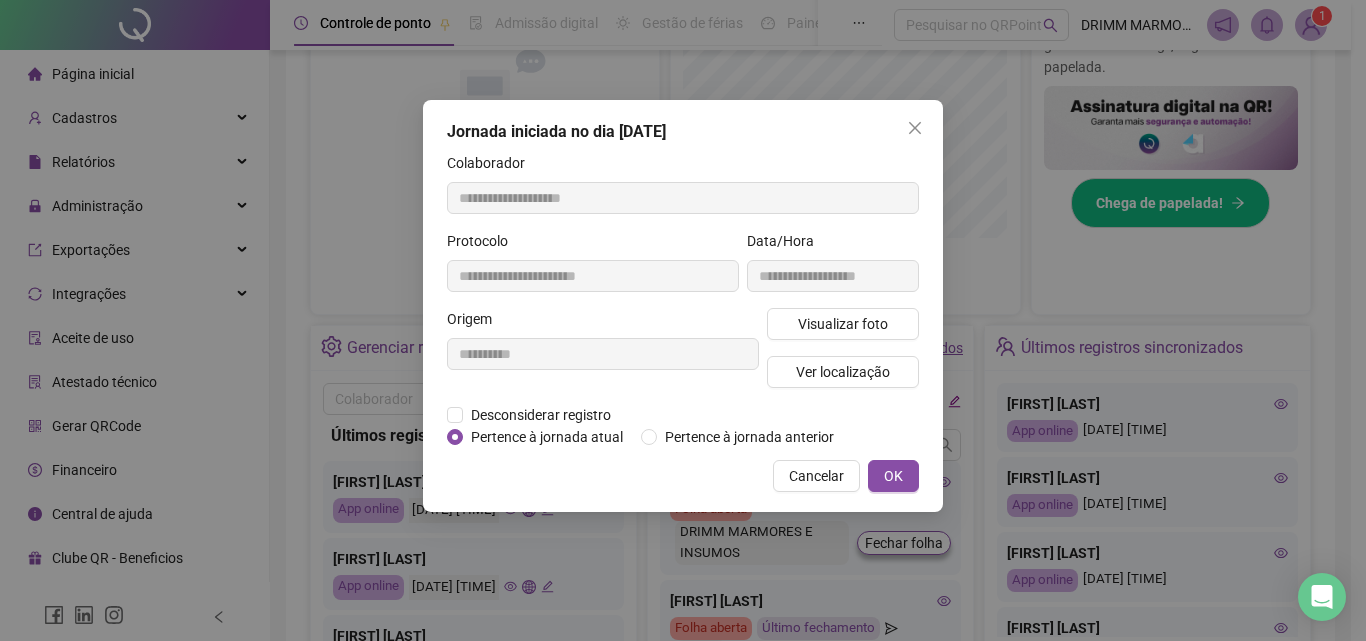 click at bounding box center [915, 128] 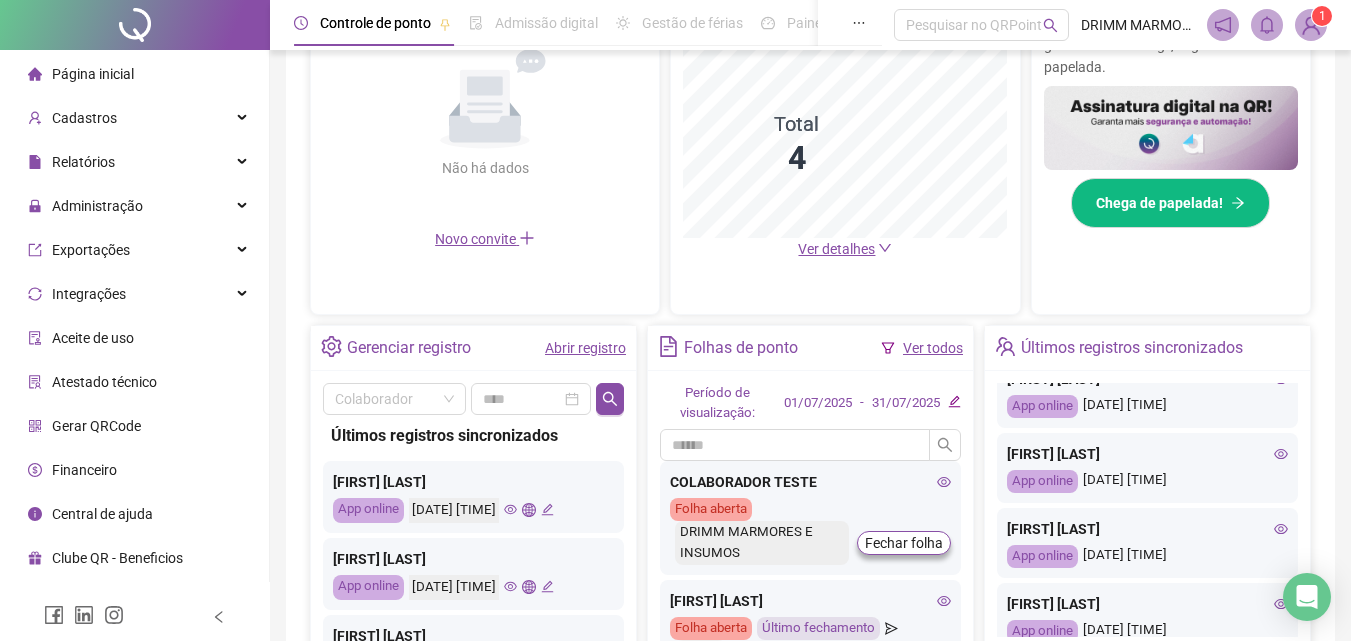 scroll, scrollTop: 200, scrollLeft: 0, axis: vertical 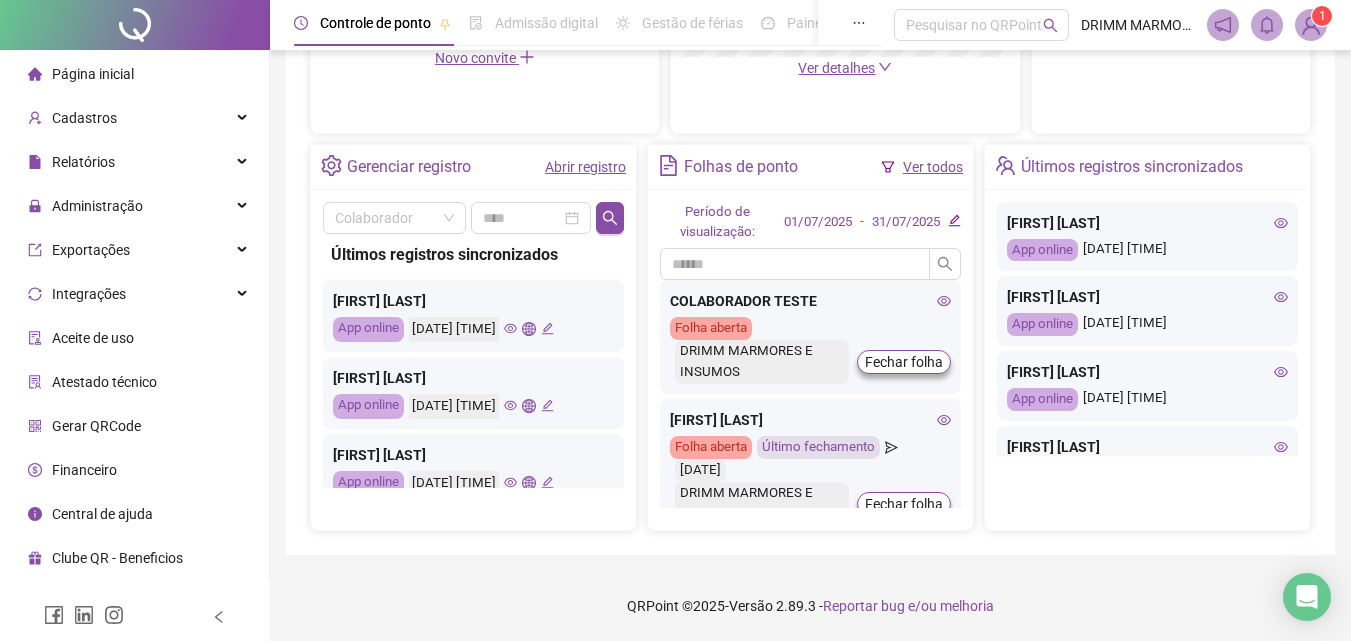 click 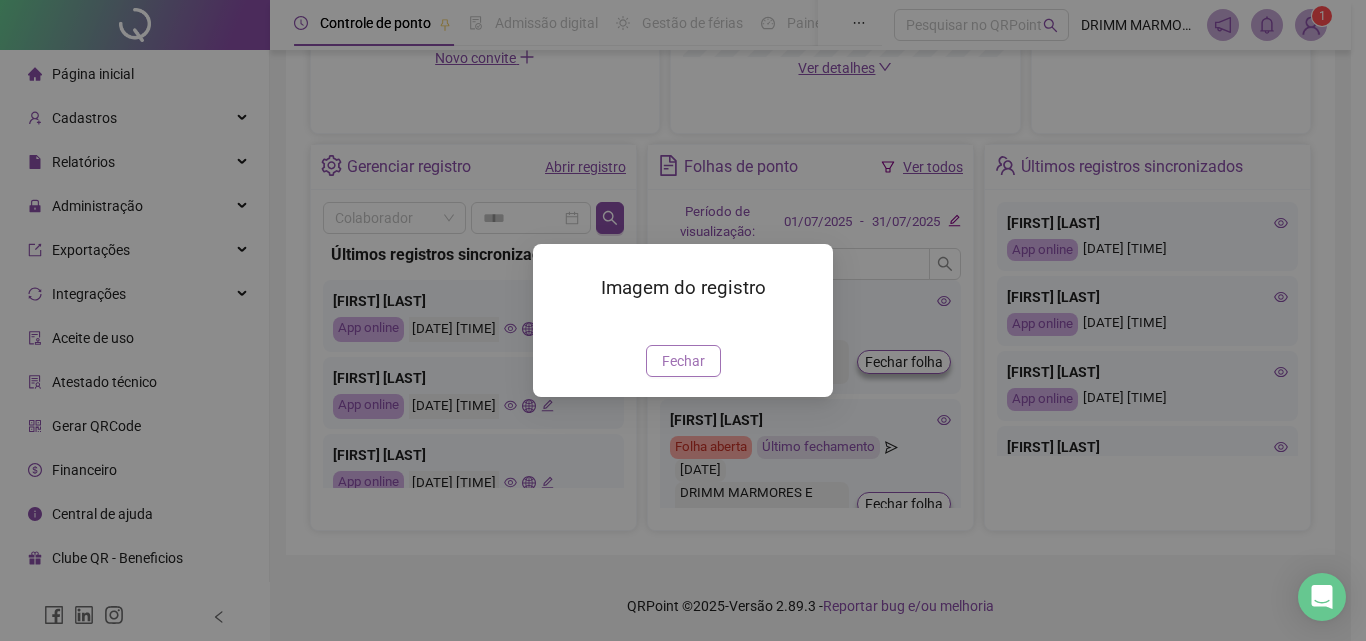 click on "Fechar" at bounding box center [683, 361] 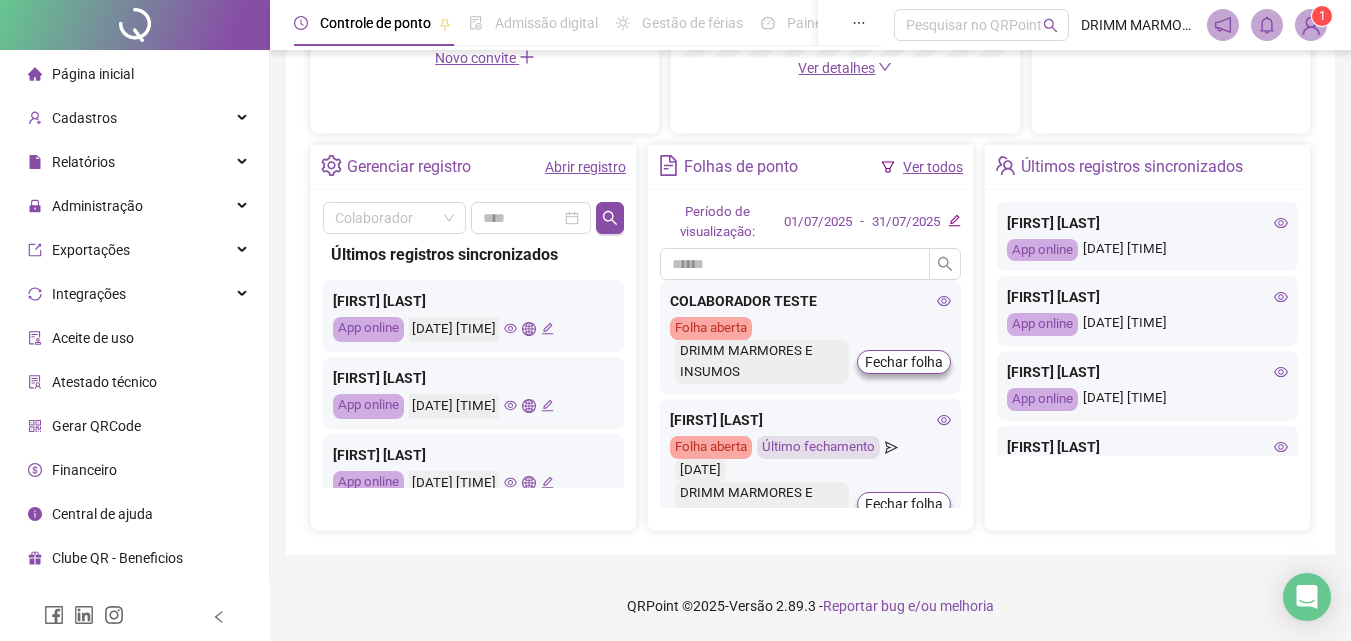 click 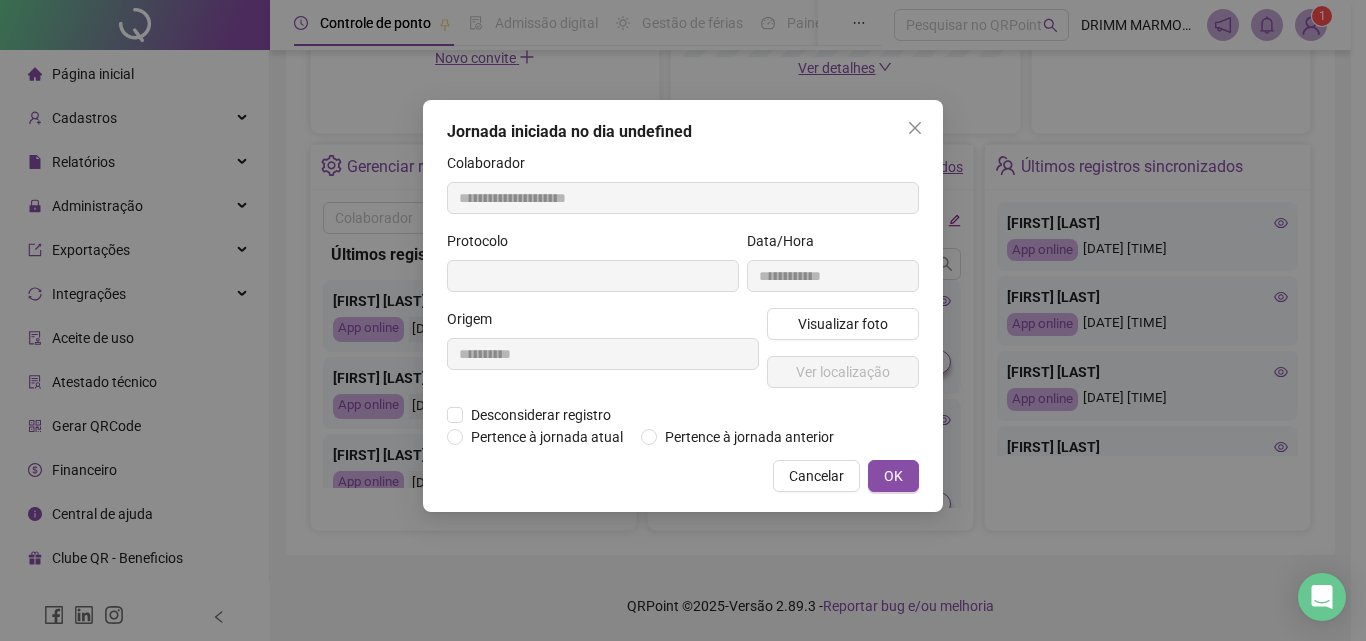 type on "**********" 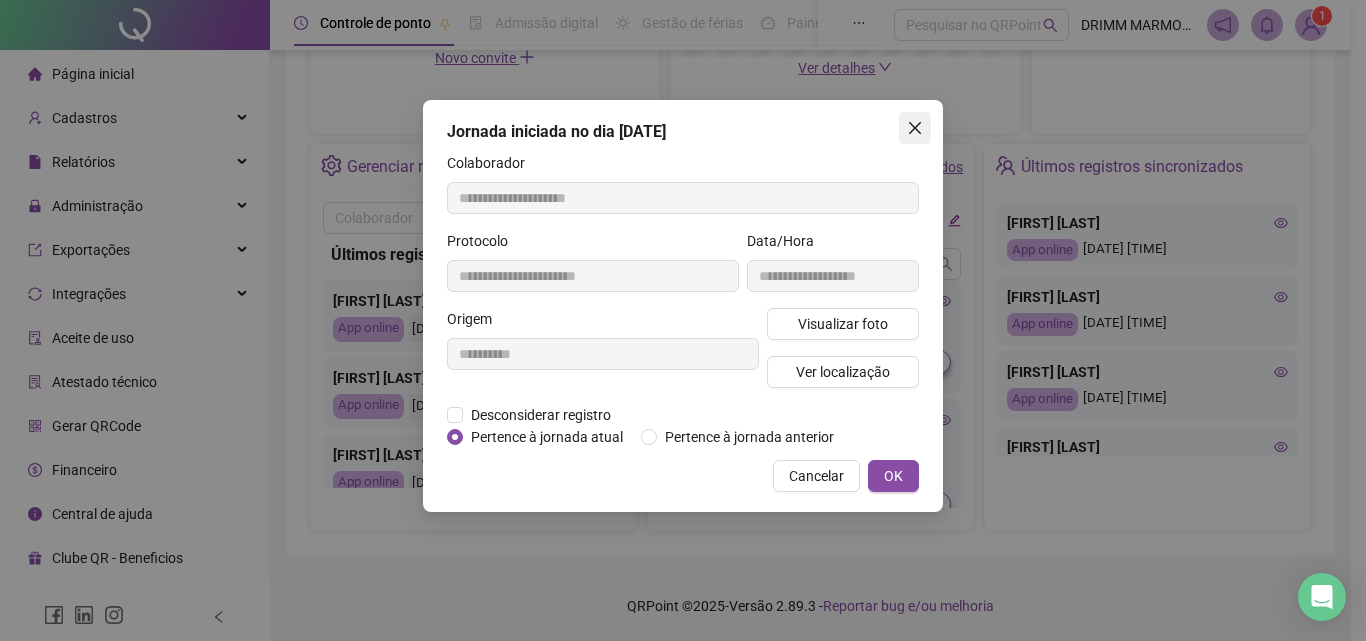 click 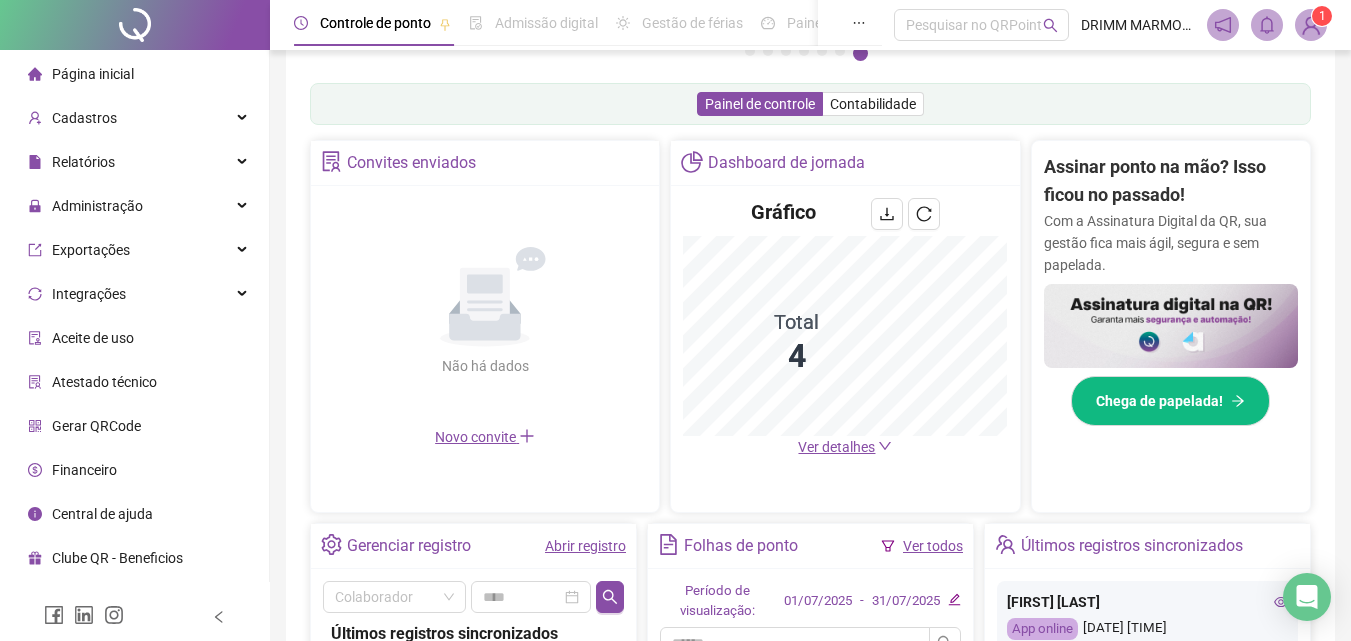 scroll, scrollTop: 281, scrollLeft: 0, axis: vertical 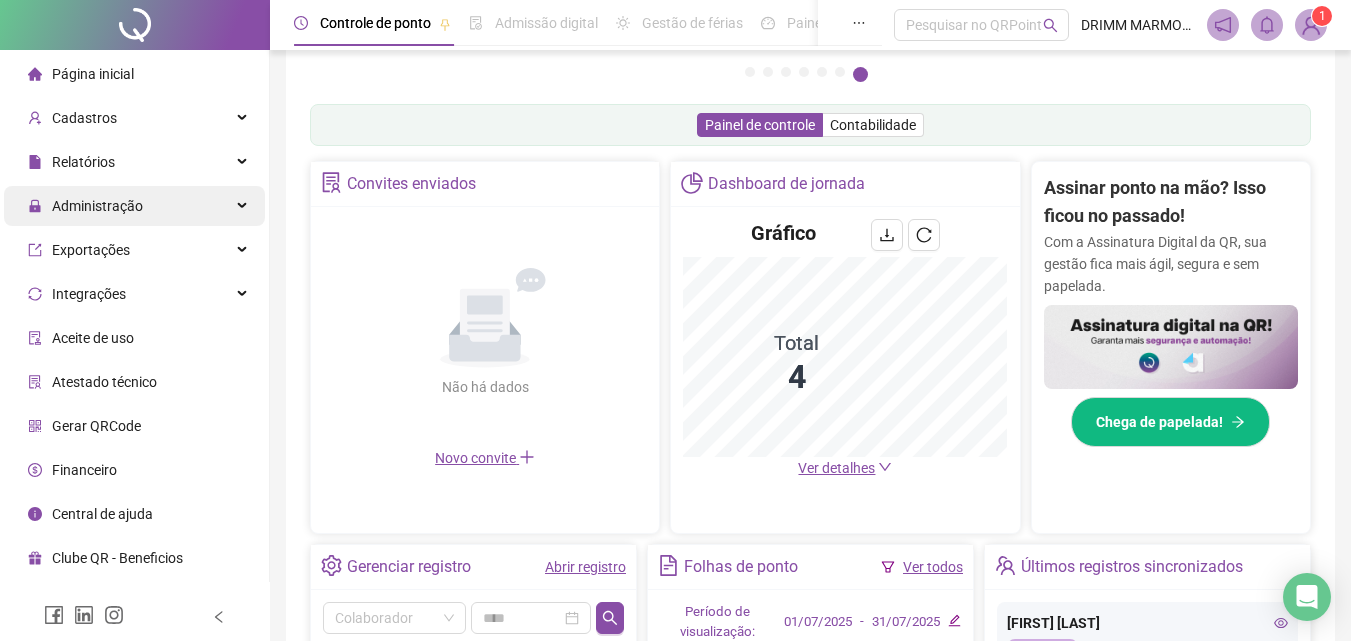 click on "Administração" at bounding box center [134, 206] 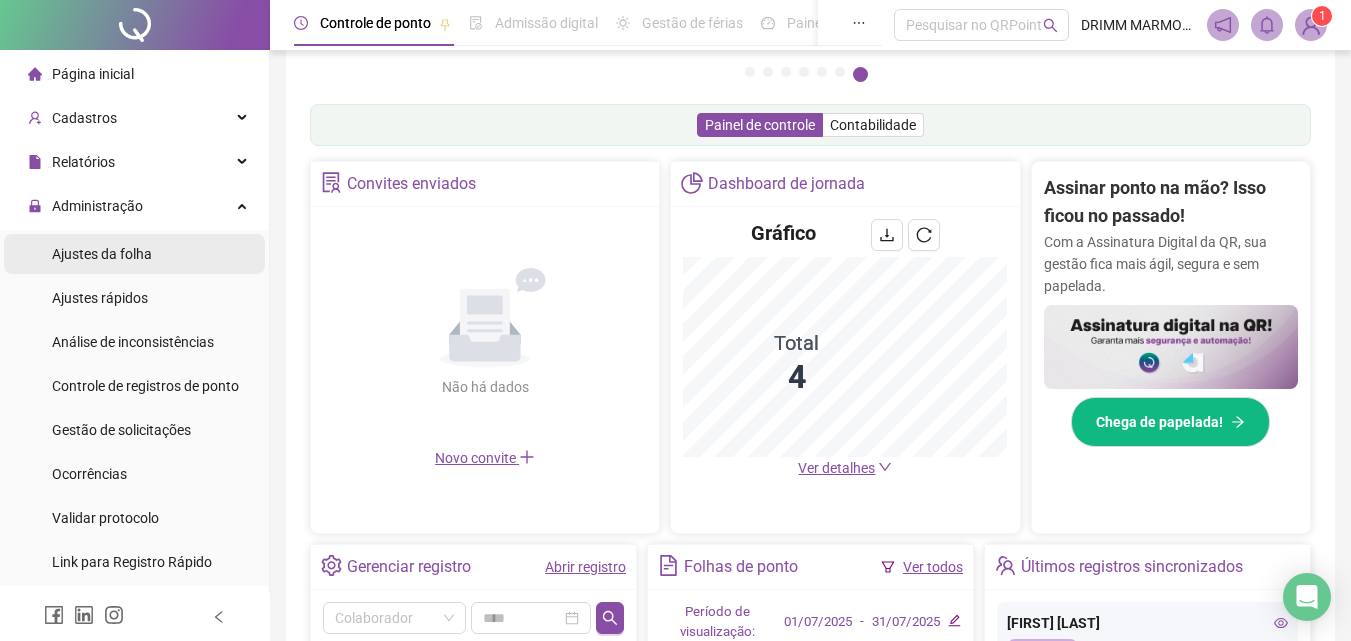 click on "Ajustes da folha" at bounding box center [102, 254] 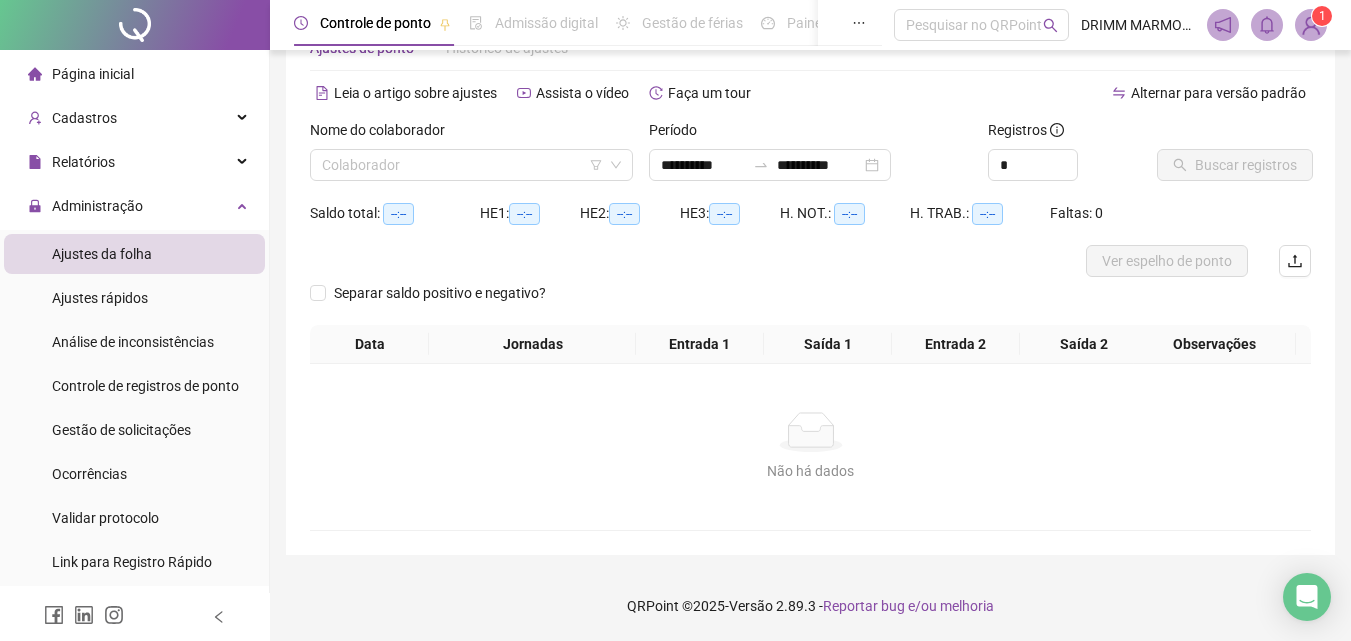 scroll, scrollTop: 65, scrollLeft: 0, axis: vertical 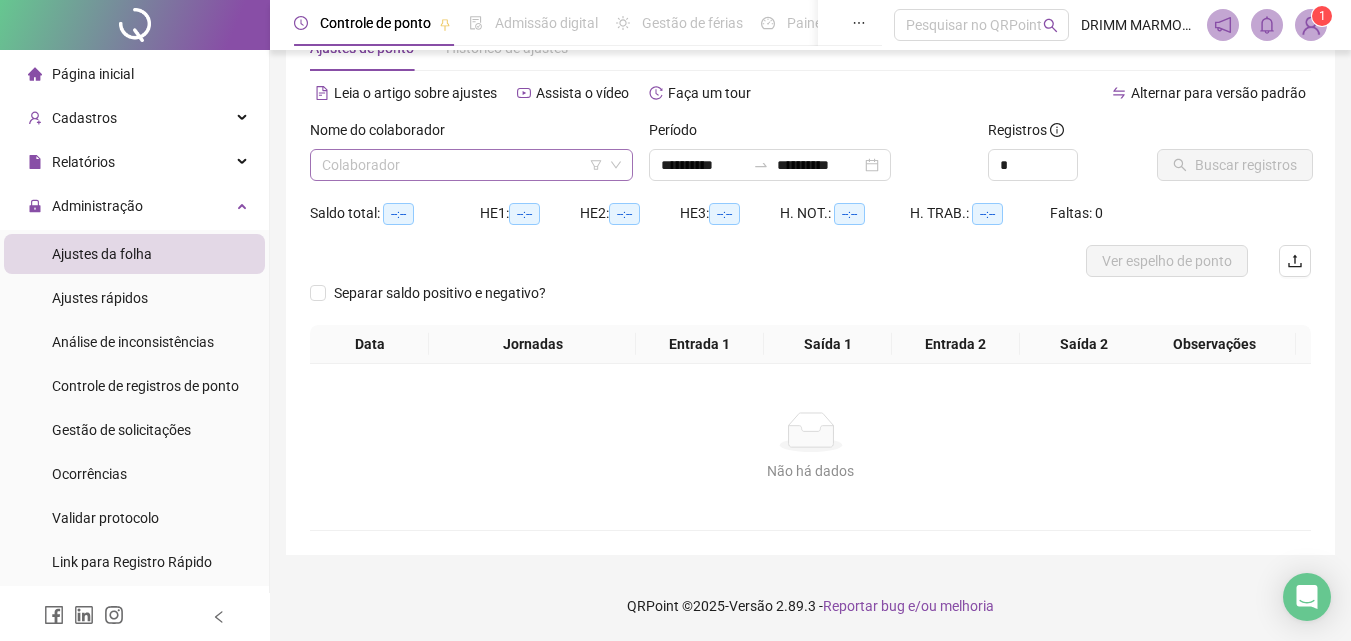 click at bounding box center [462, 165] 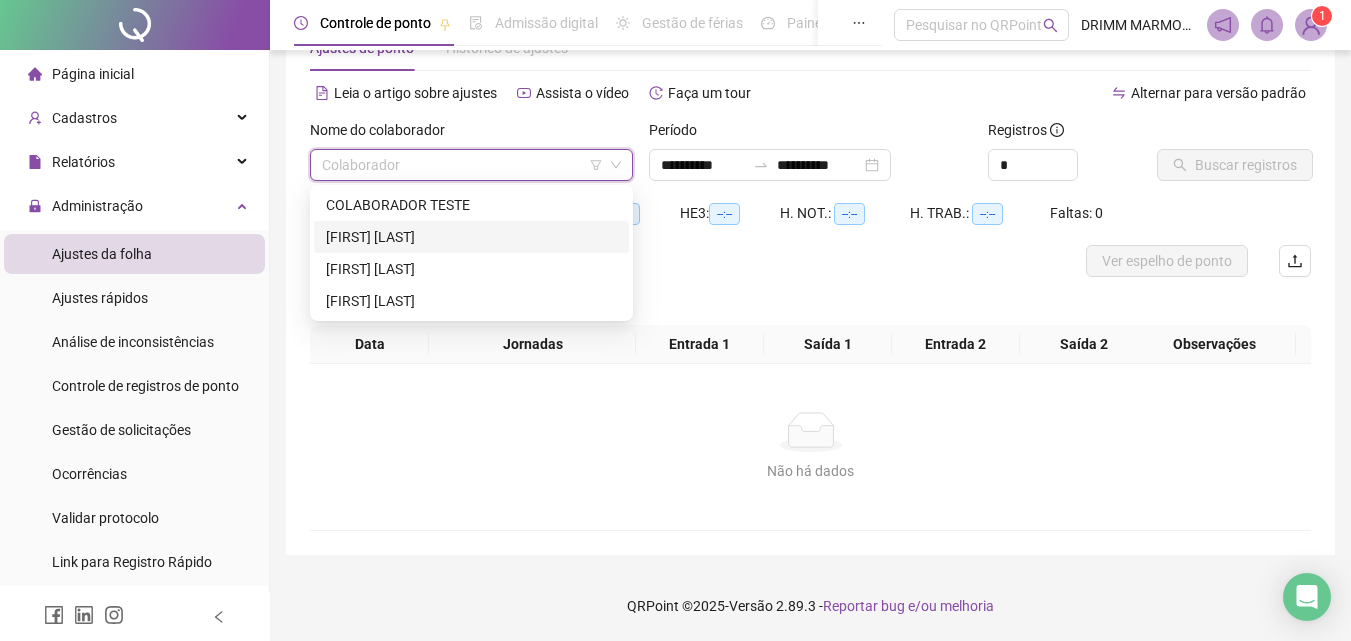 click on "[FIRST] [LAST]" at bounding box center (471, 237) 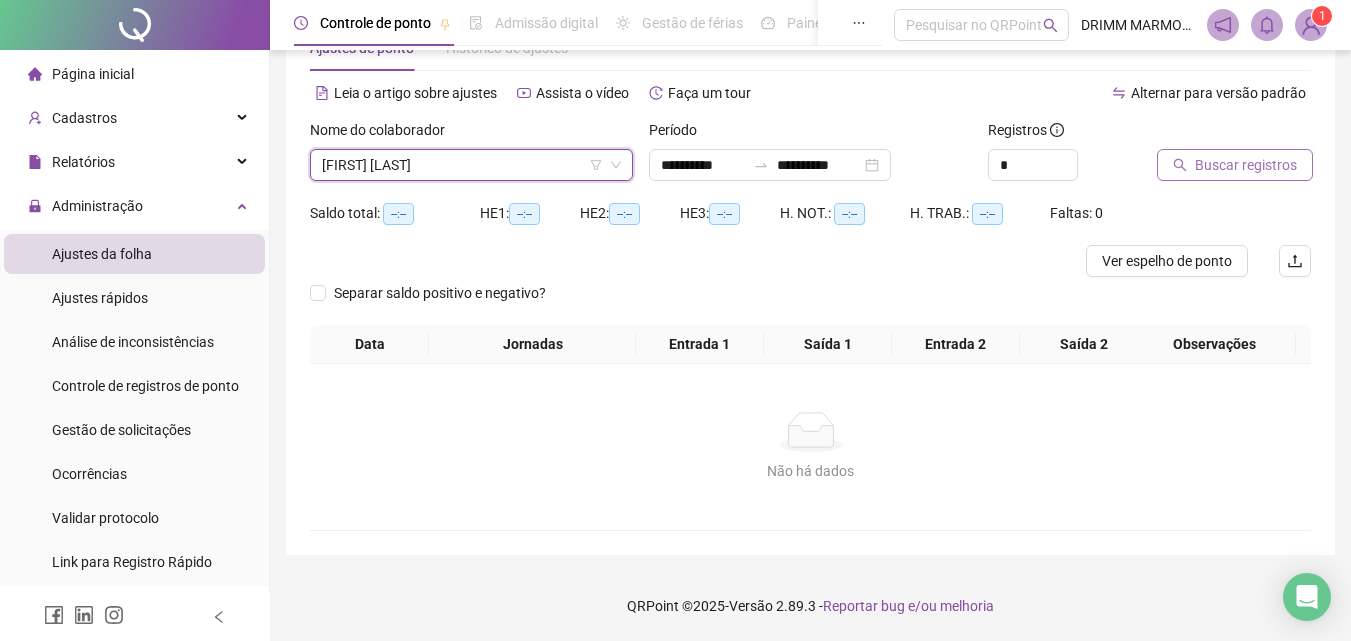 click on "Buscar registros" at bounding box center (1246, 165) 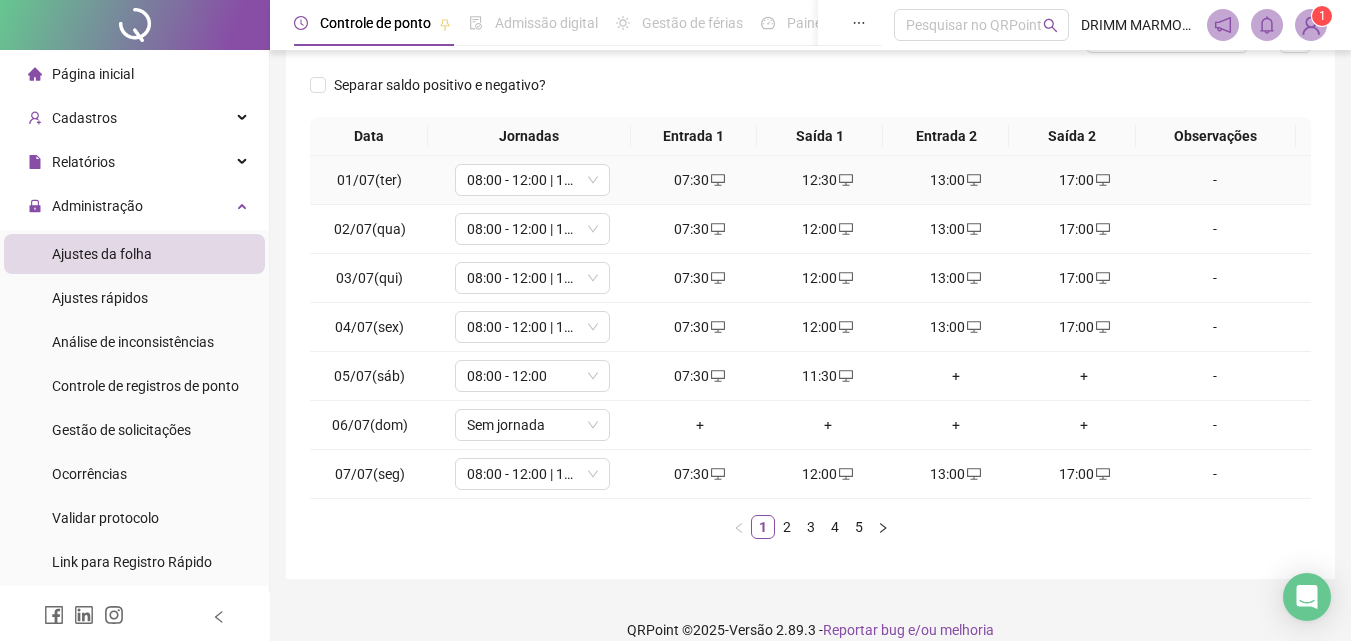 scroll, scrollTop: 313, scrollLeft: 0, axis: vertical 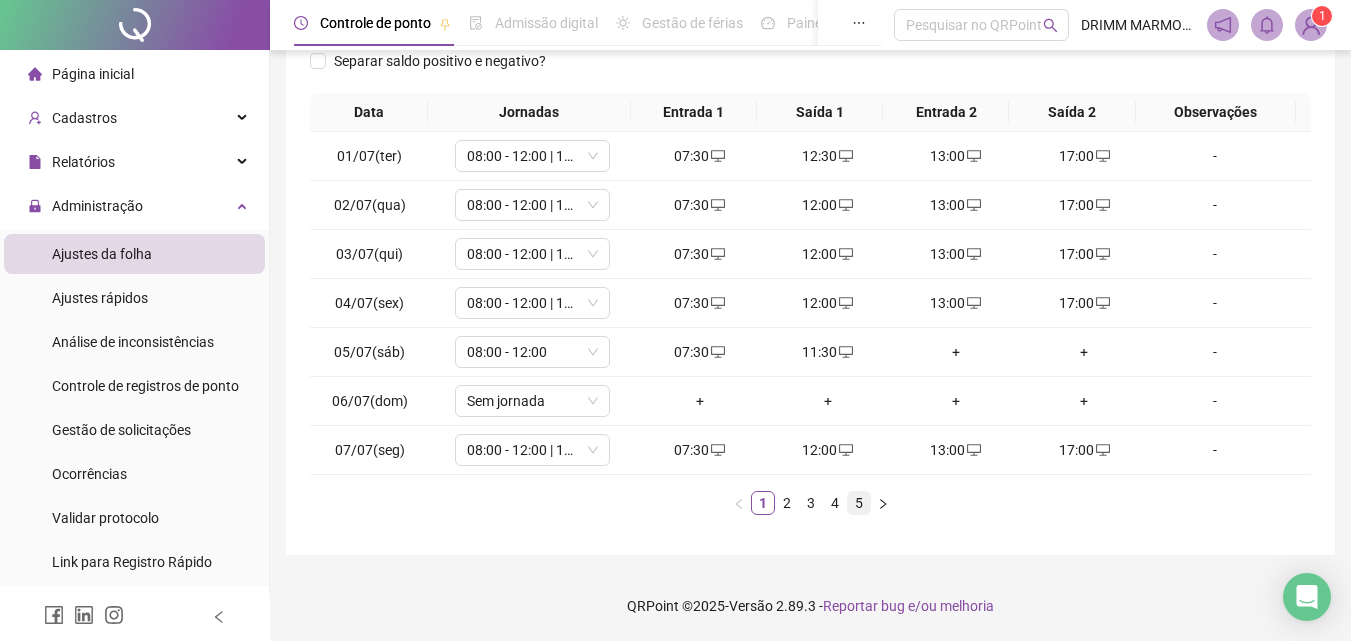 click on "5" at bounding box center [859, 503] 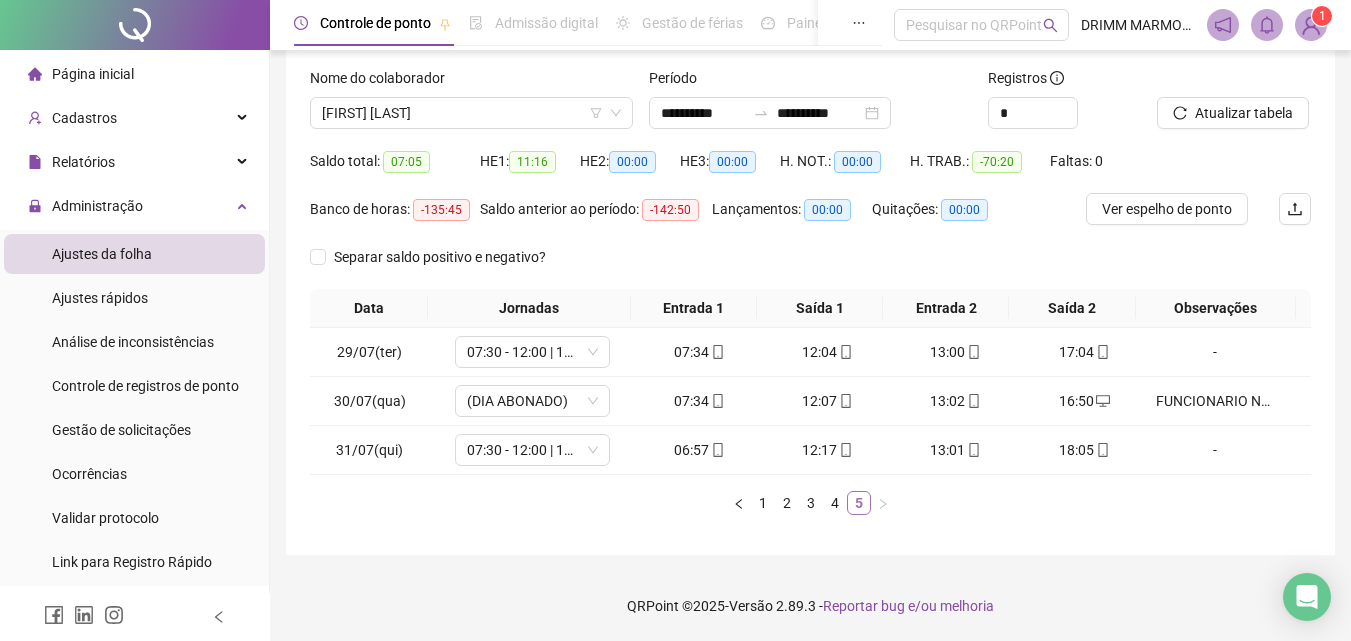 scroll, scrollTop: 117, scrollLeft: 0, axis: vertical 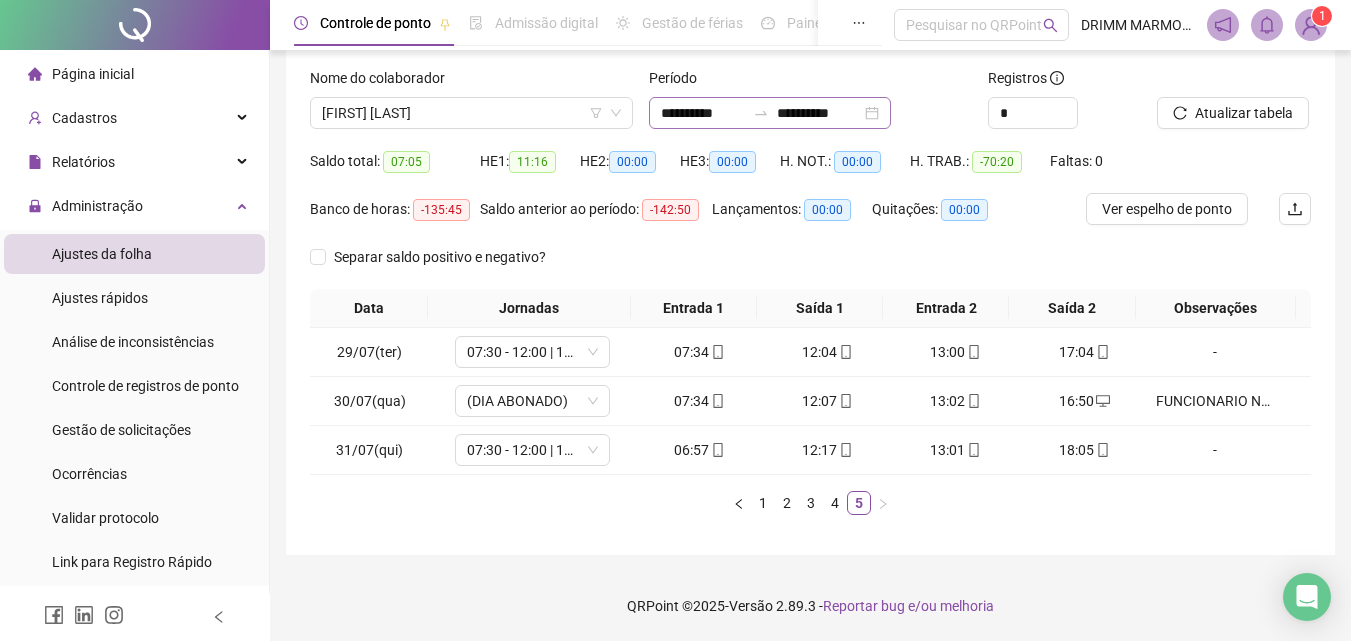click on "**********" at bounding box center [770, 113] 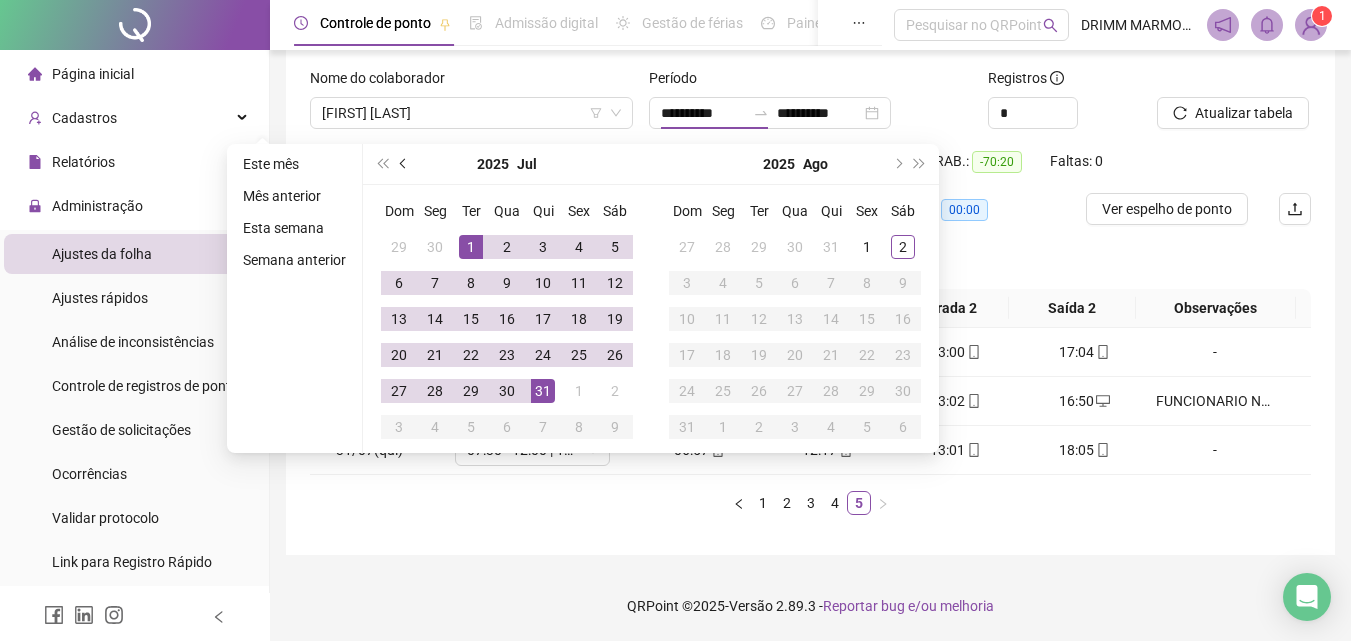 click at bounding box center [405, 164] 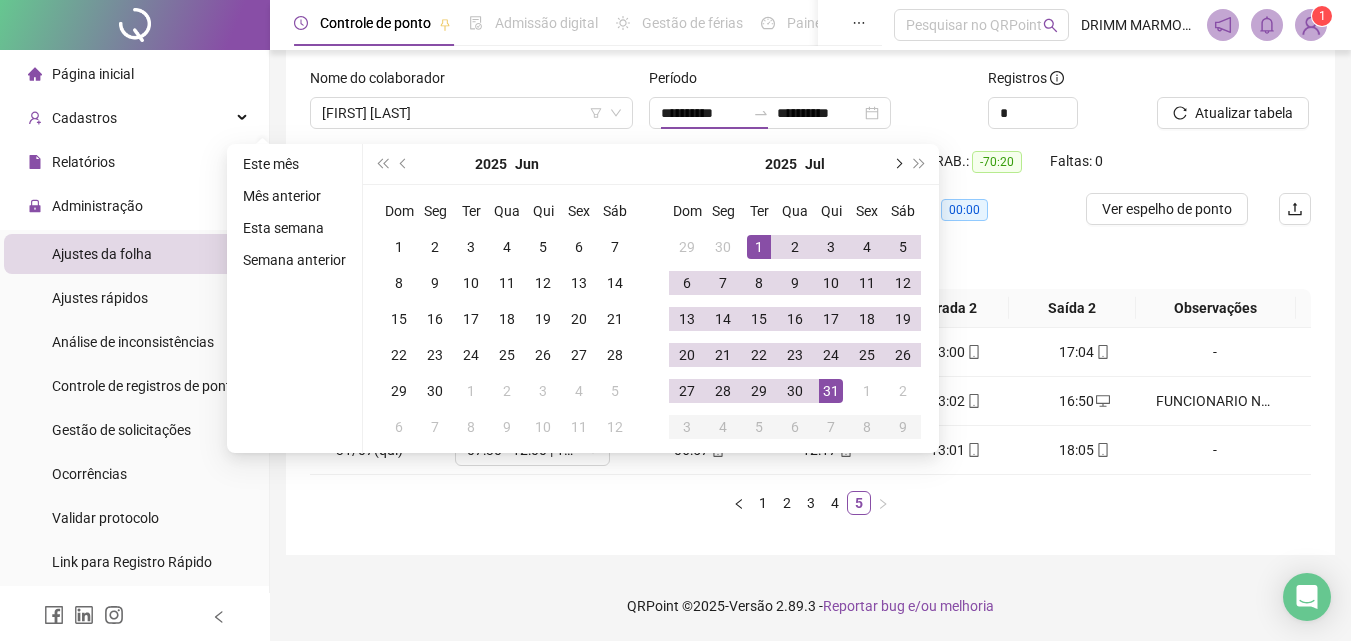 click at bounding box center (897, 164) 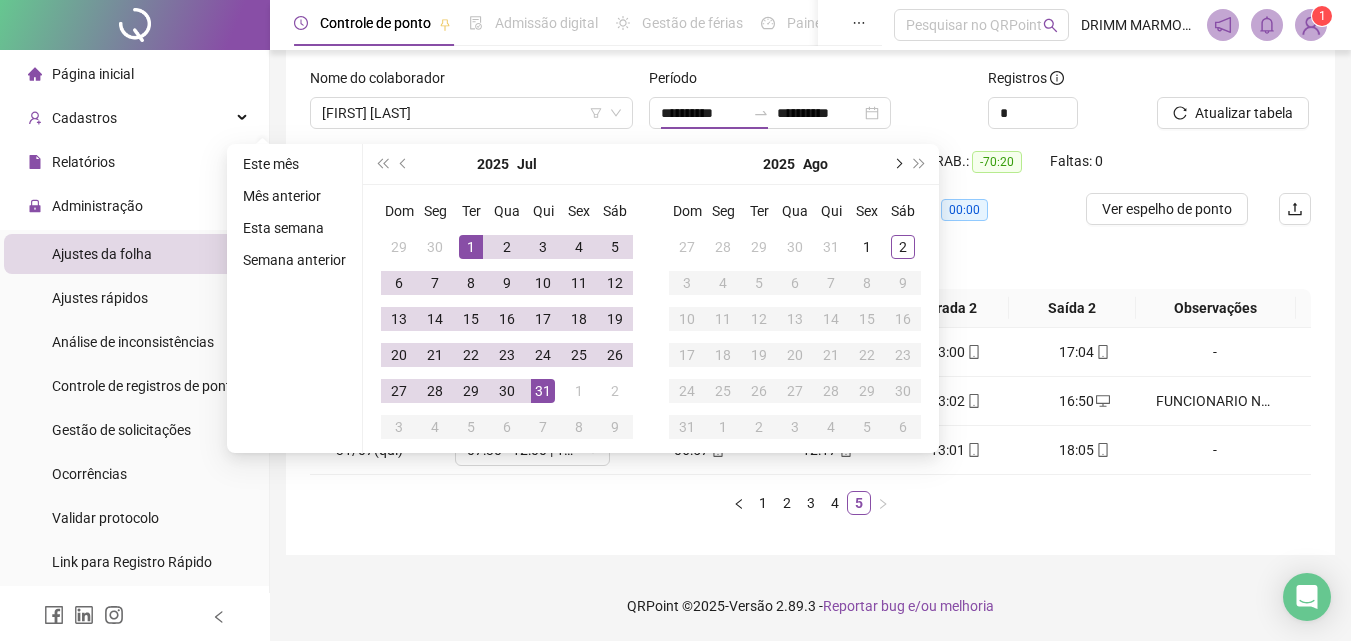 click at bounding box center [897, 164] 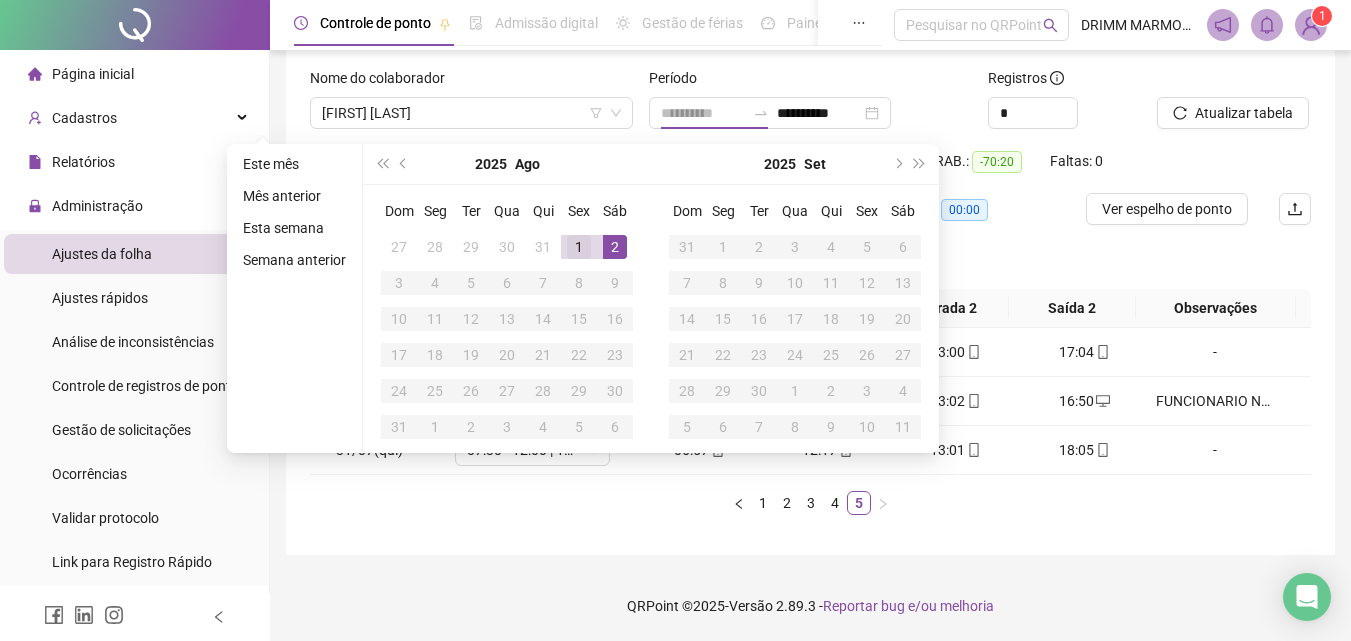 type on "**********" 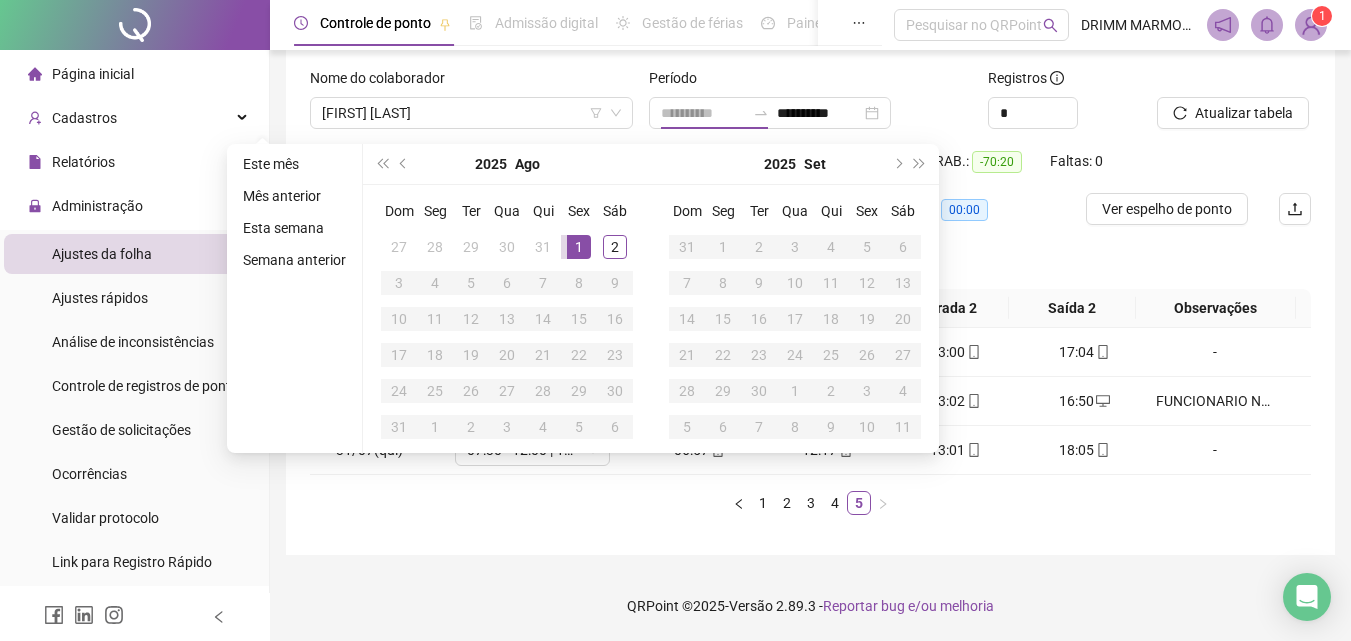 click on "1" at bounding box center (579, 247) 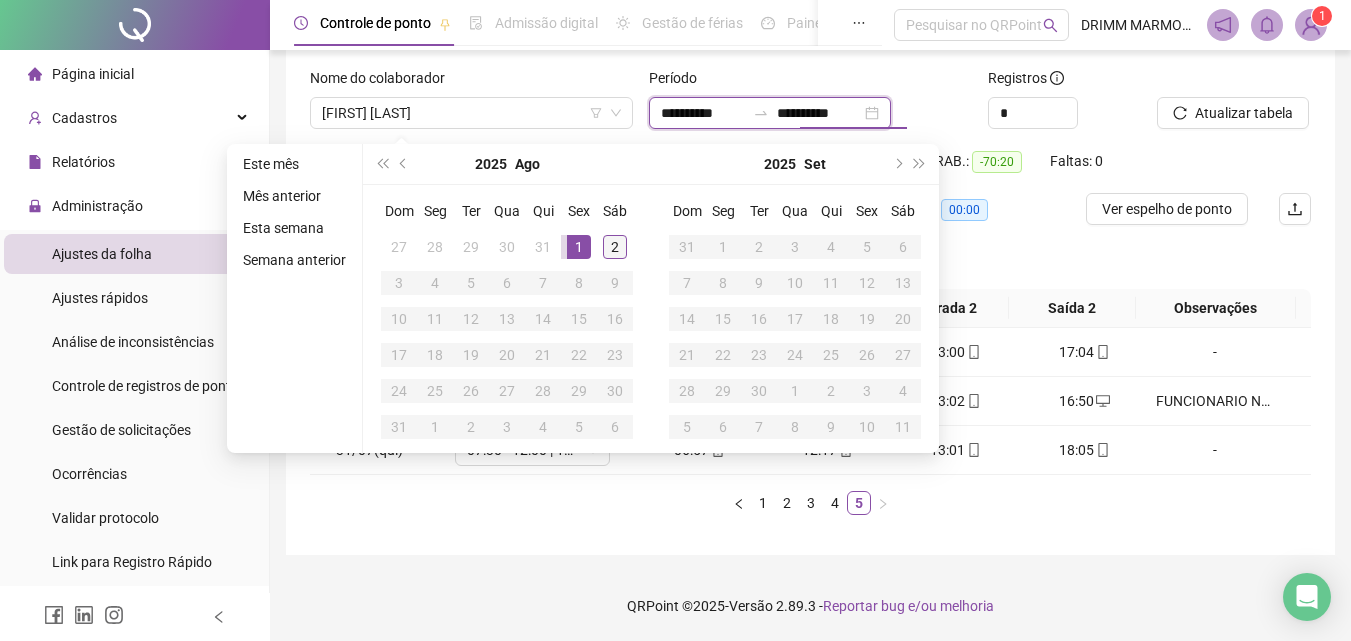 type on "**********" 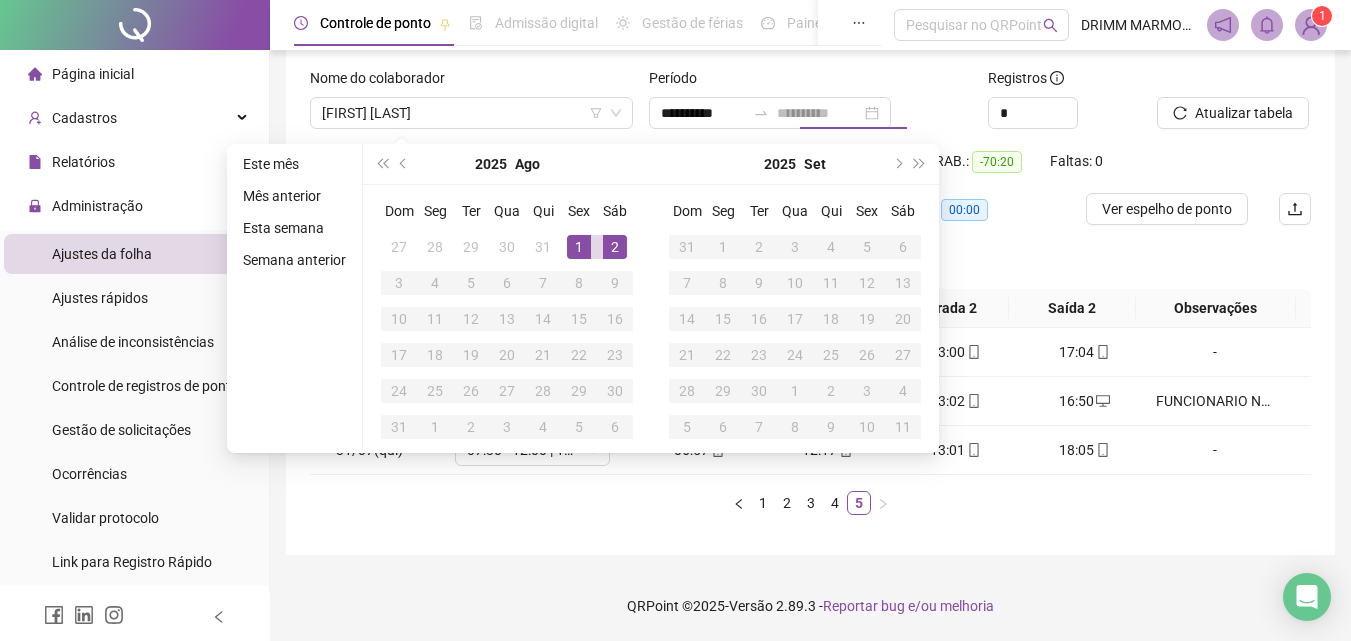 click on "2" at bounding box center (615, 247) 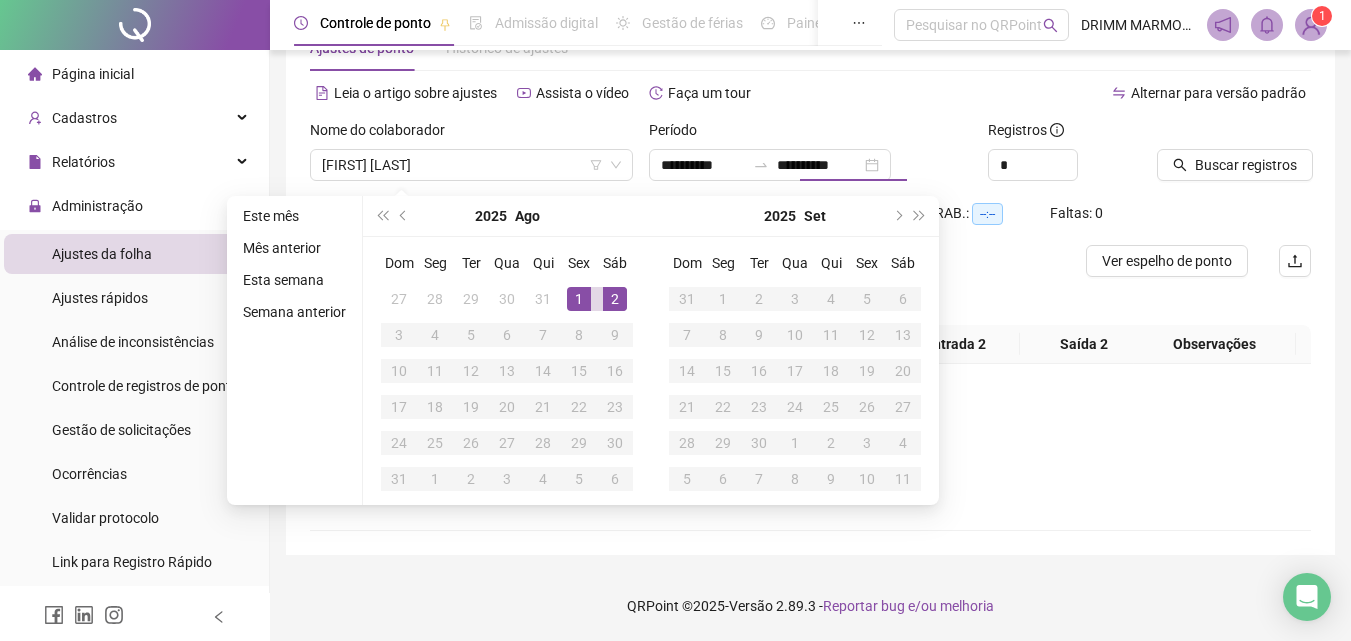 scroll, scrollTop: 65, scrollLeft: 0, axis: vertical 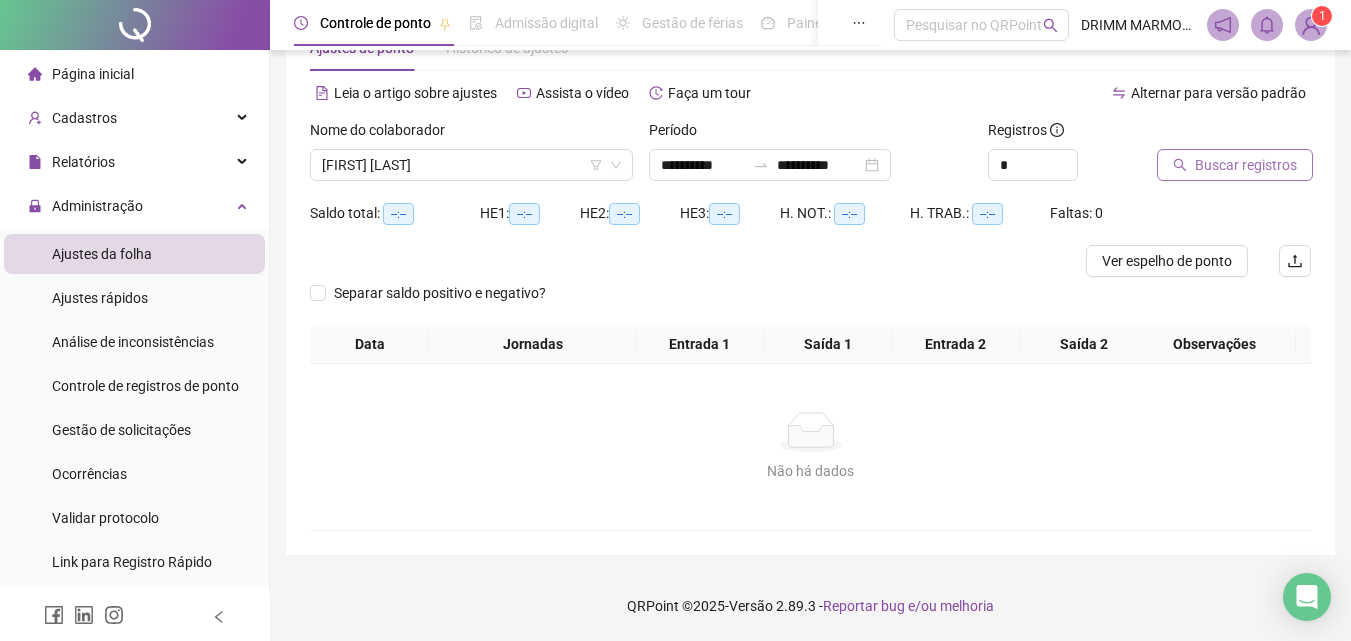 click on "Buscar registros" at bounding box center [1246, 165] 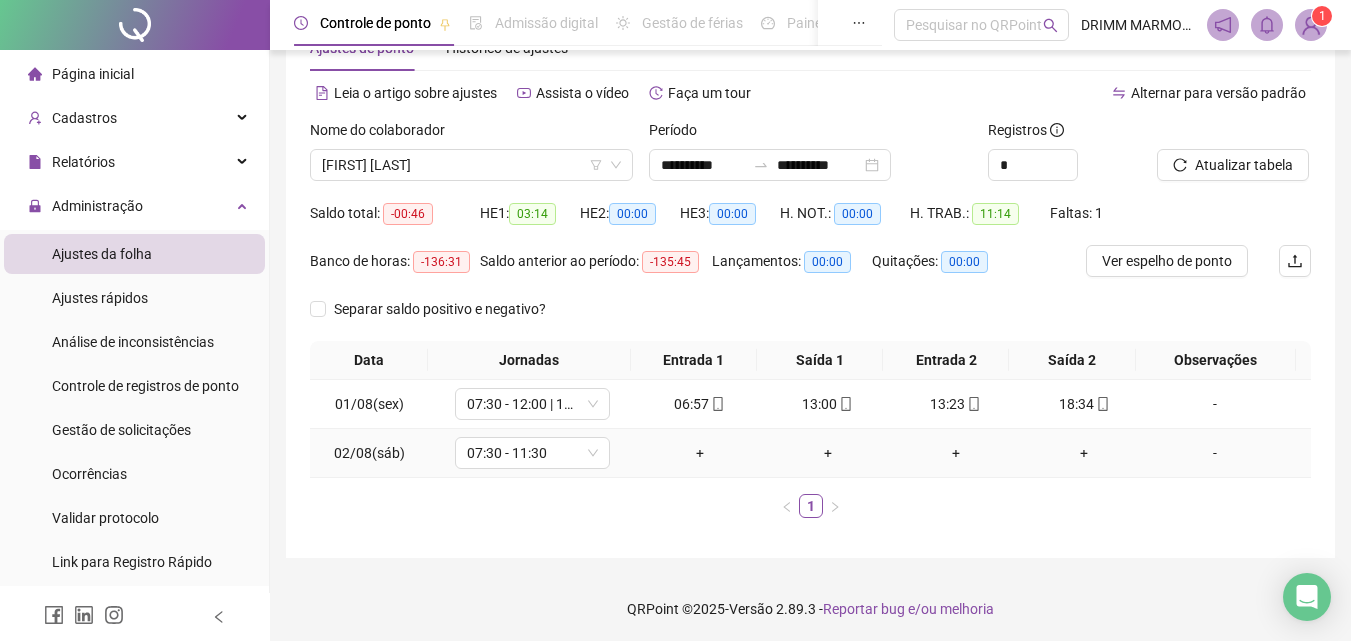 click on "-" at bounding box center [1215, 453] 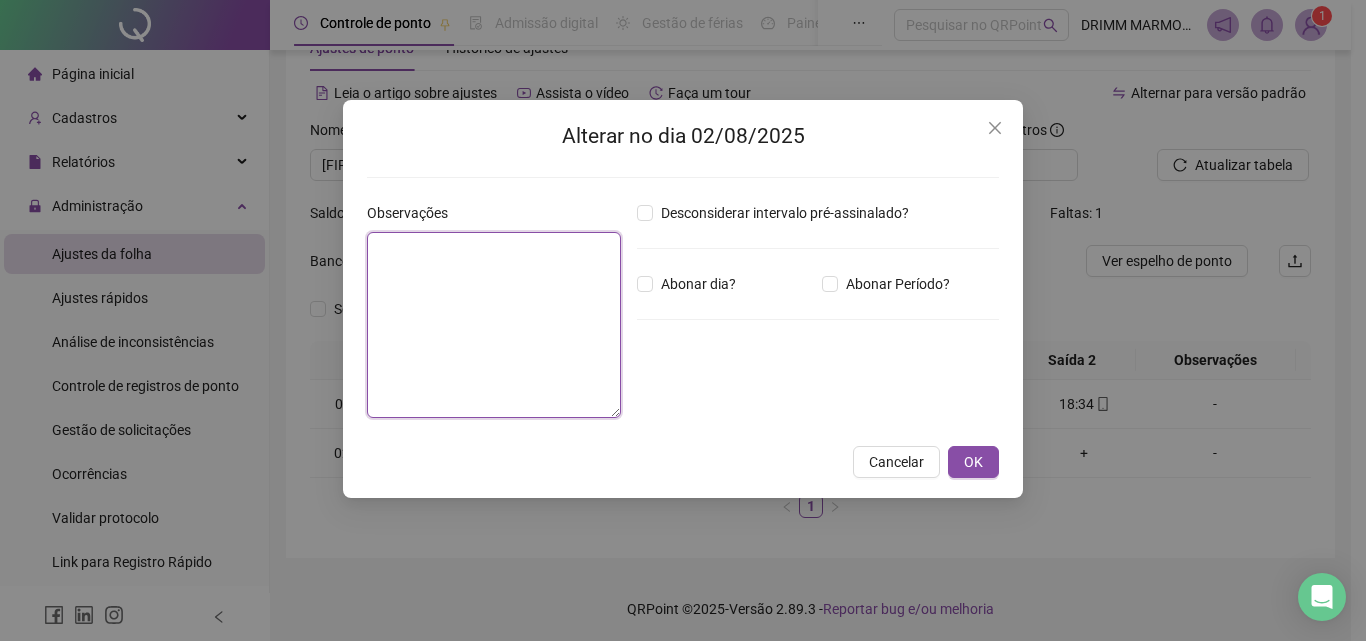 click at bounding box center (494, 325) 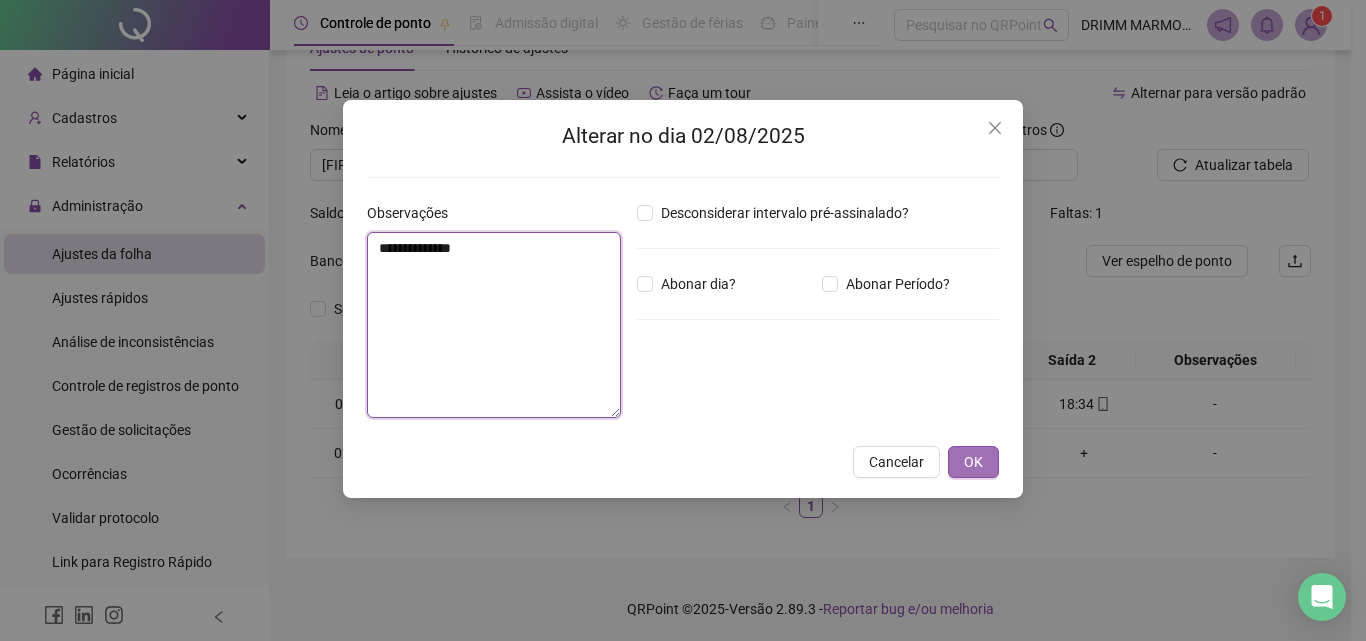 type on "**********" 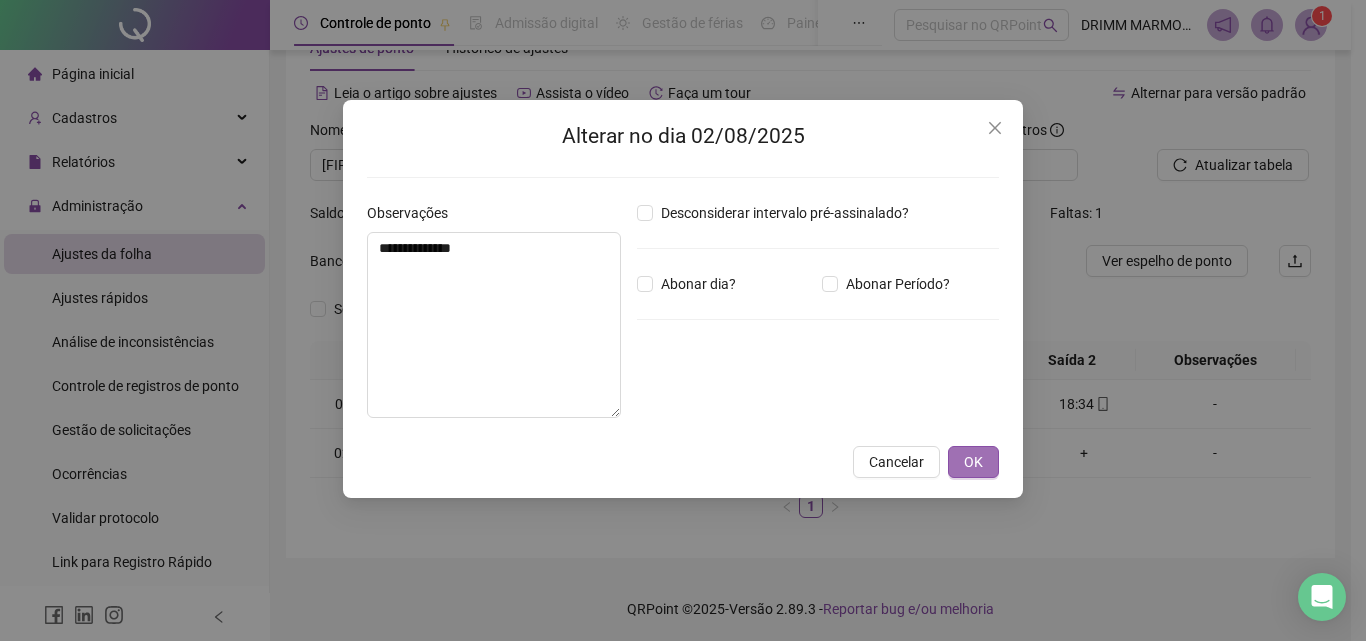 click on "OK" at bounding box center (973, 462) 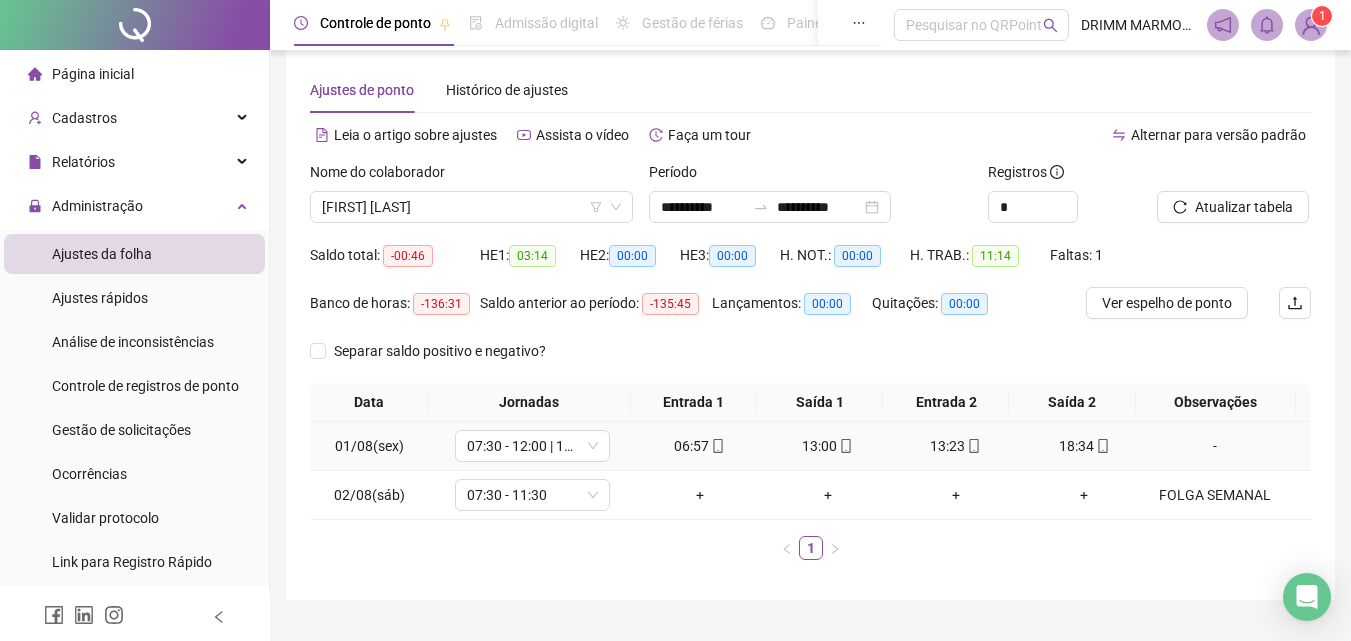scroll, scrollTop: 0, scrollLeft: 0, axis: both 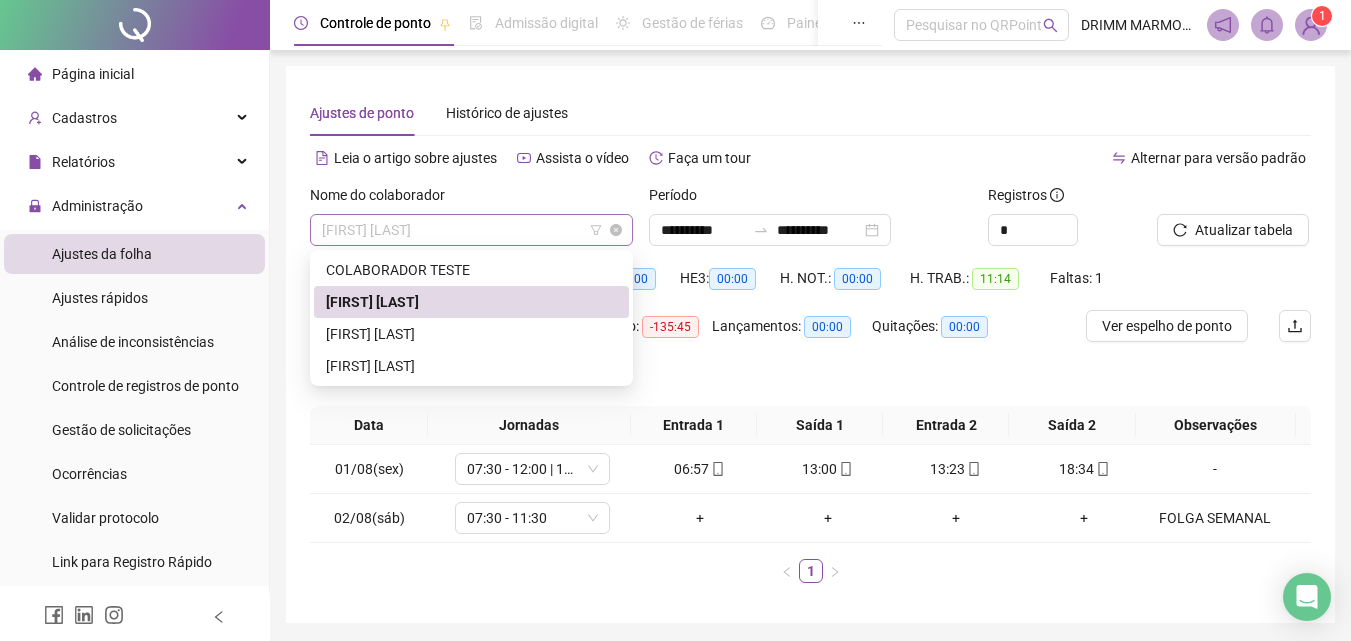 click on "[FIRST] [LAST]" at bounding box center [471, 230] 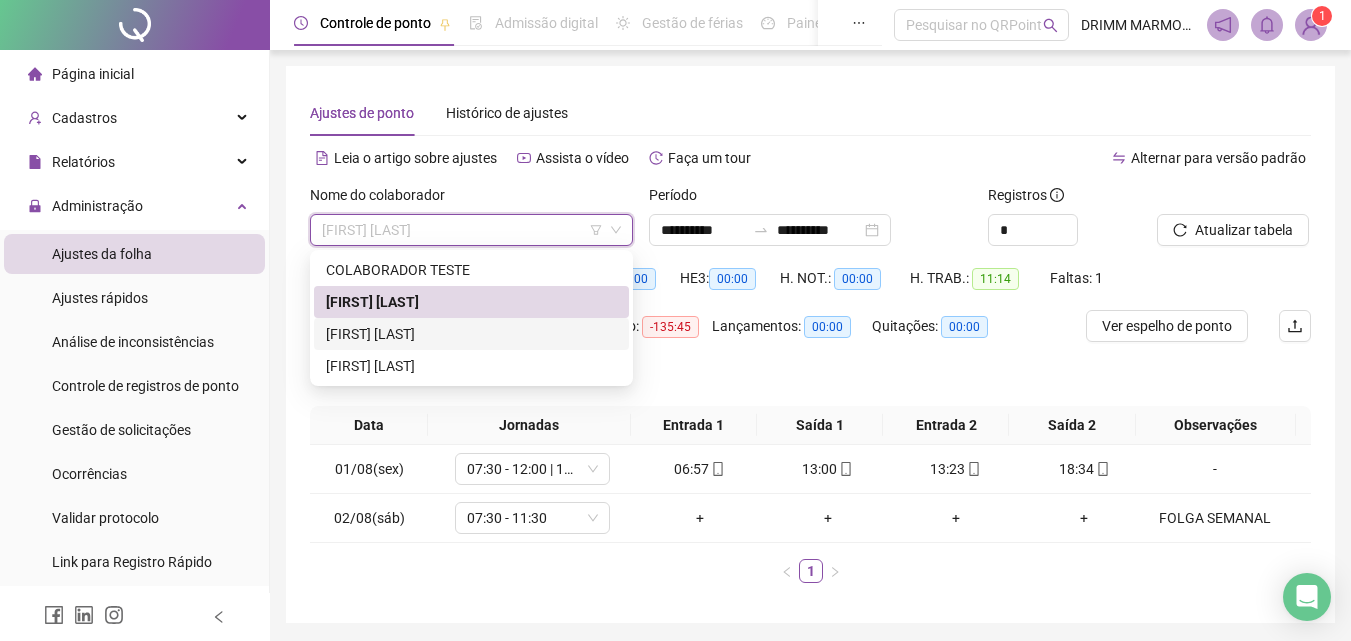 click on "[FIRST] [LAST]" at bounding box center (471, 334) 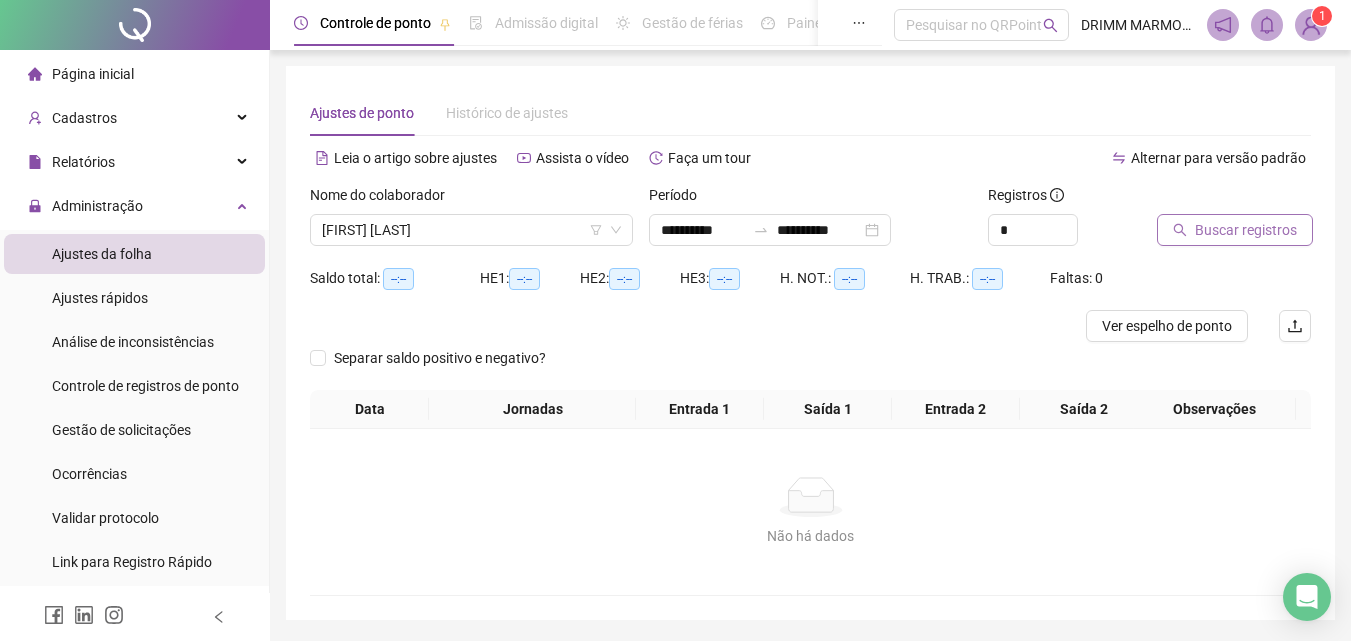 click on "Buscar registros" at bounding box center [1246, 230] 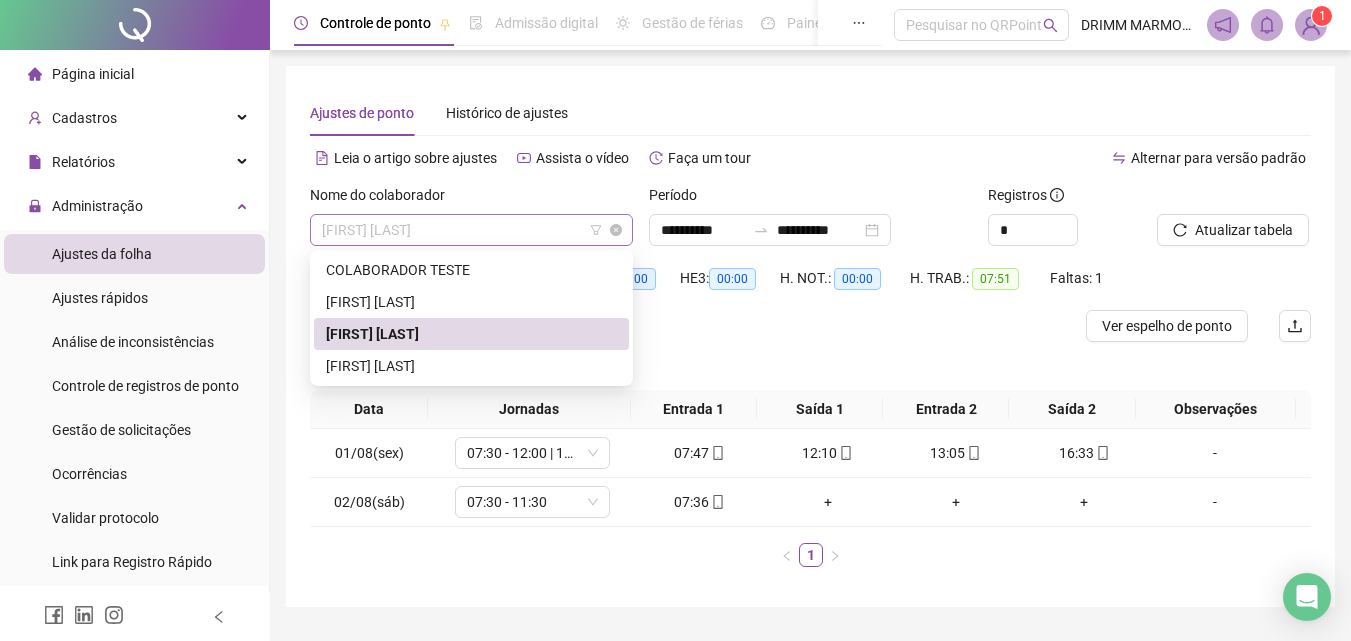 click on "[FIRST] [LAST]" at bounding box center (471, 230) 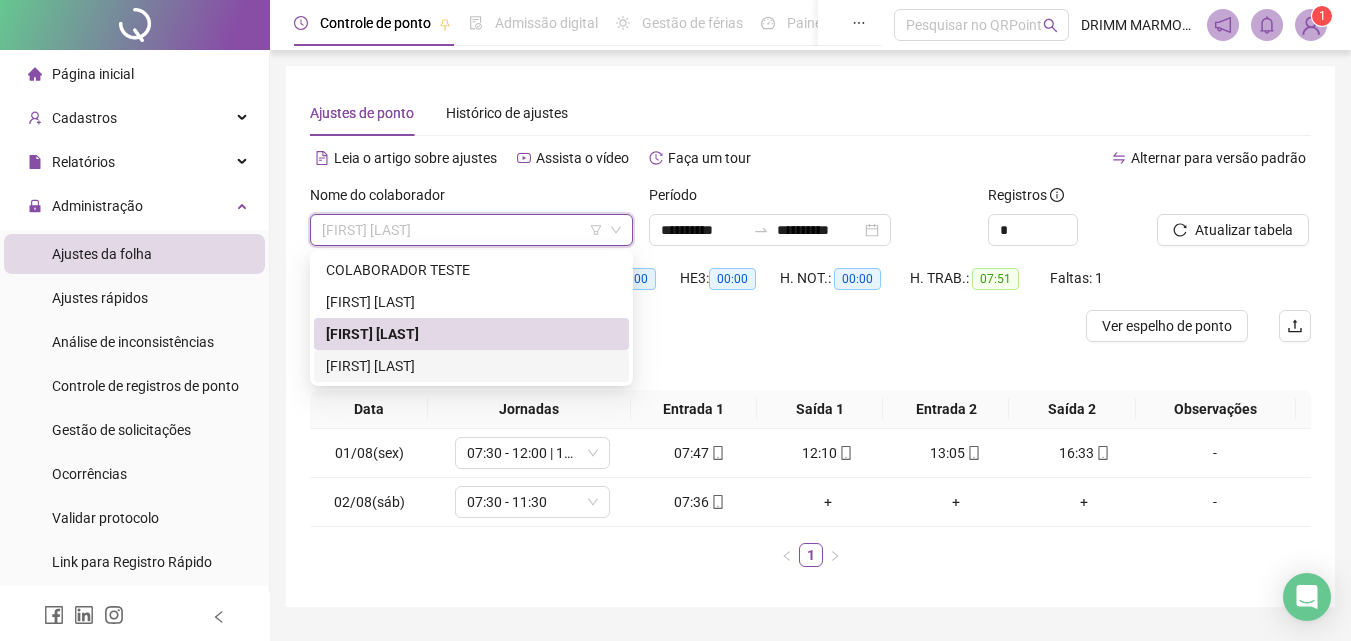 click on "[FIRST] [LAST]" at bounding box center [471, 366] 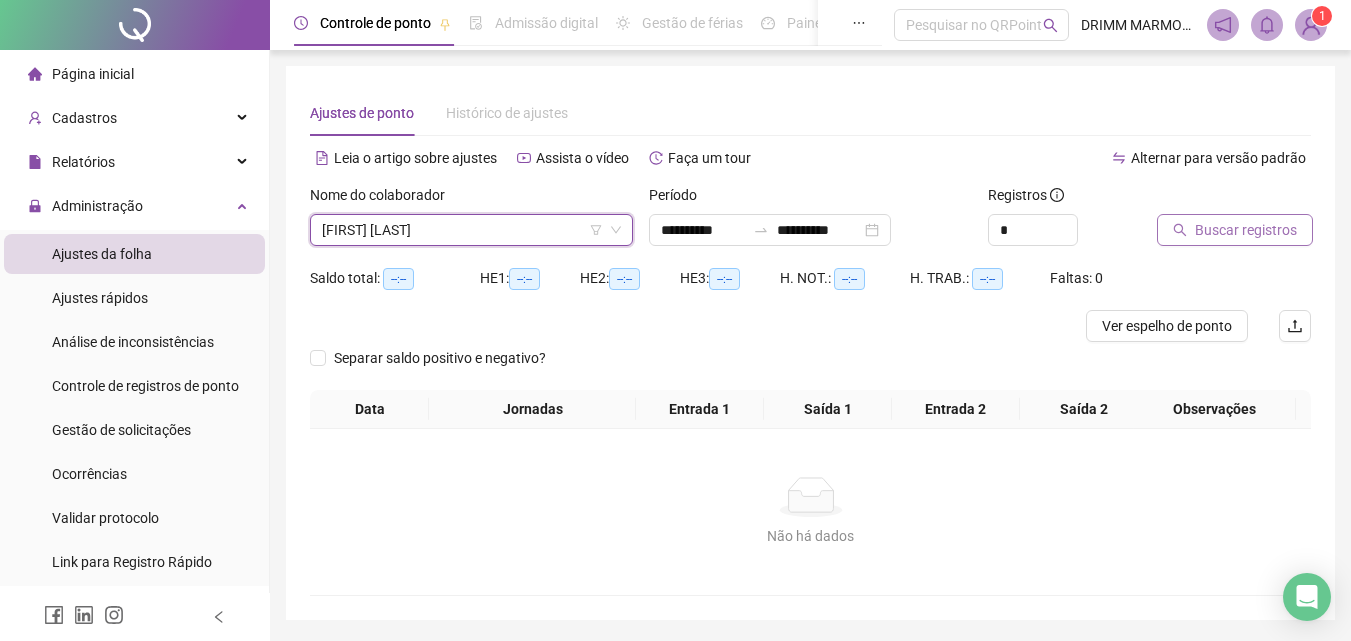 click on "Buscar registros" at bounding box center (1246, 230) 